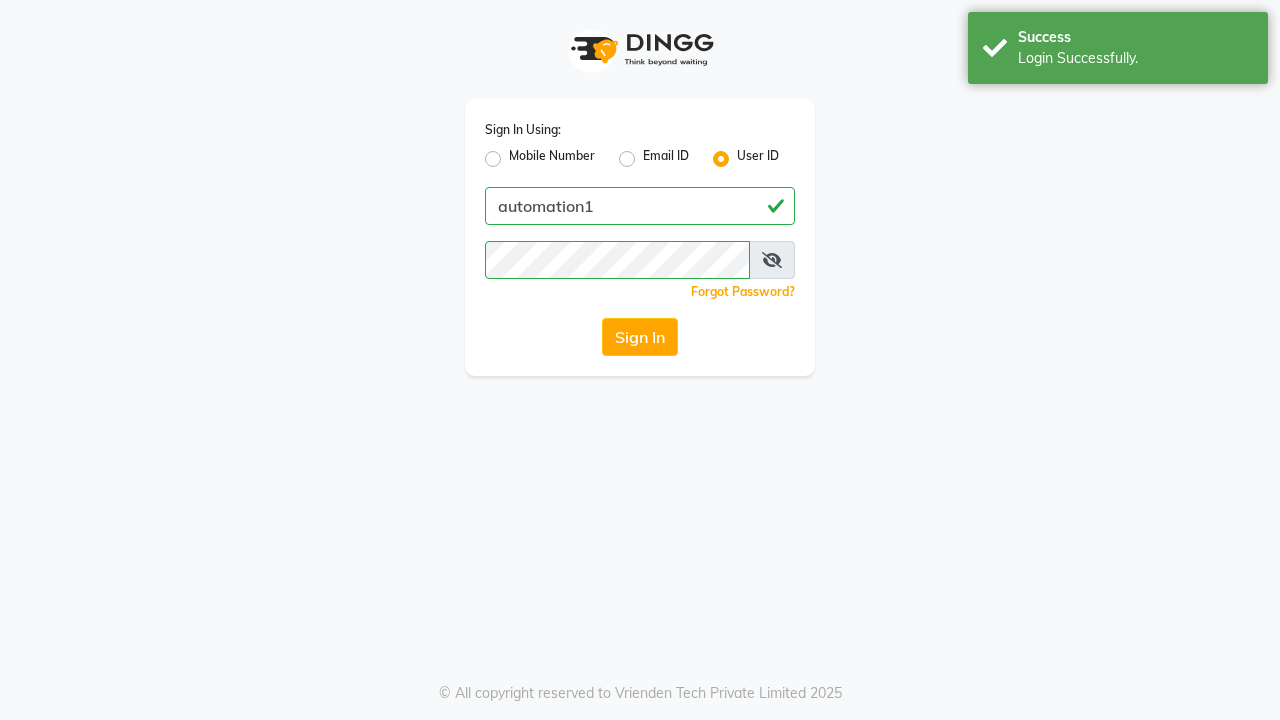 scroll, scrollTop: 0, scrollLeft: 0, axis: both 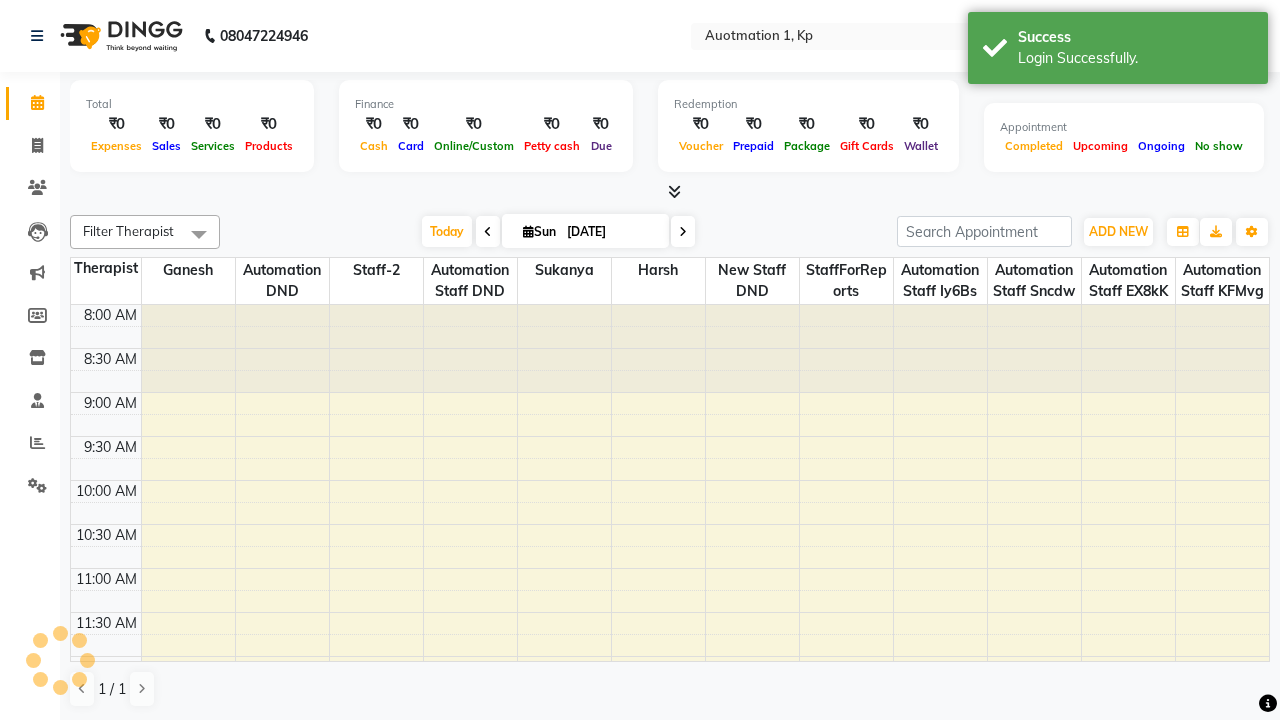 select on "en" 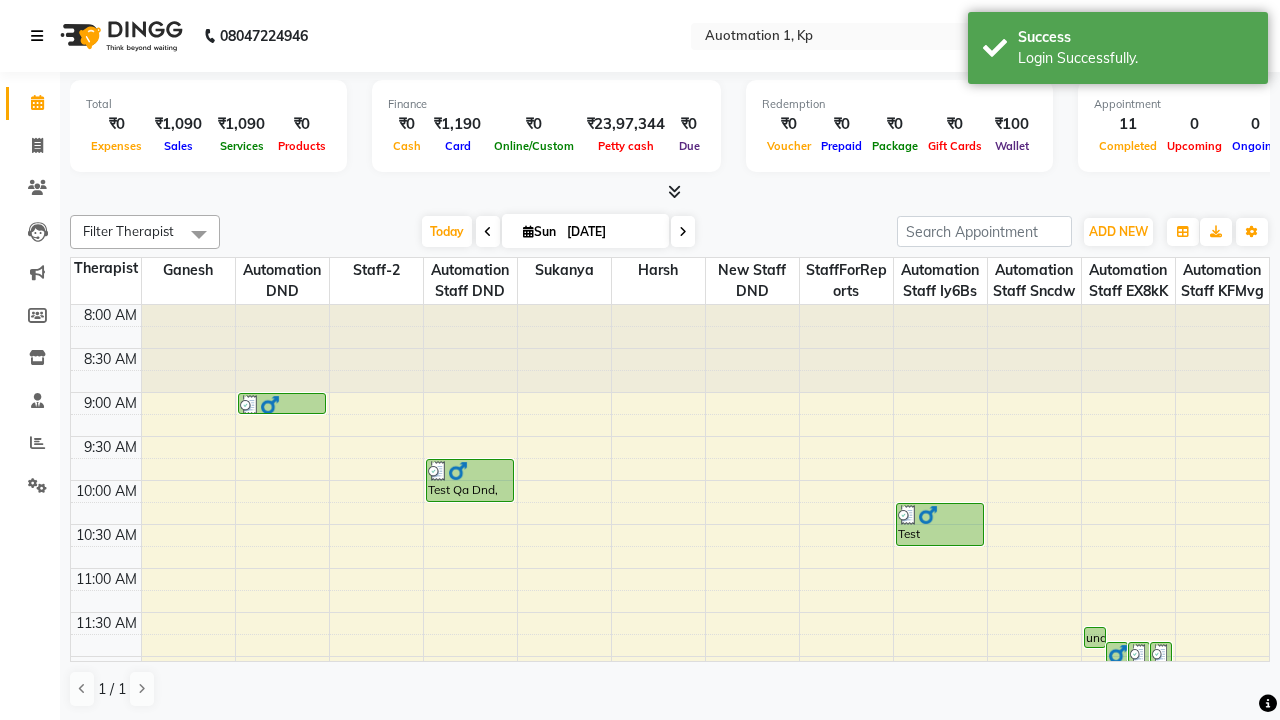 click at bounding box center [37, 36] 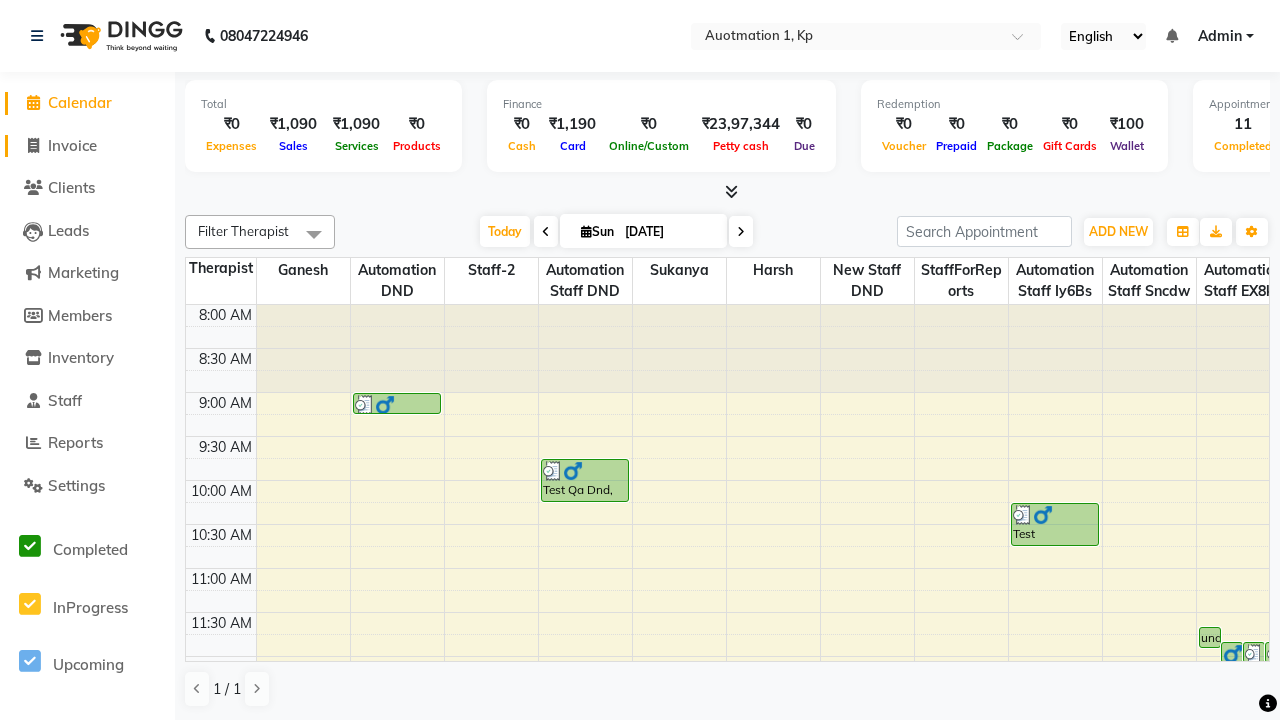 click on "Invoice" 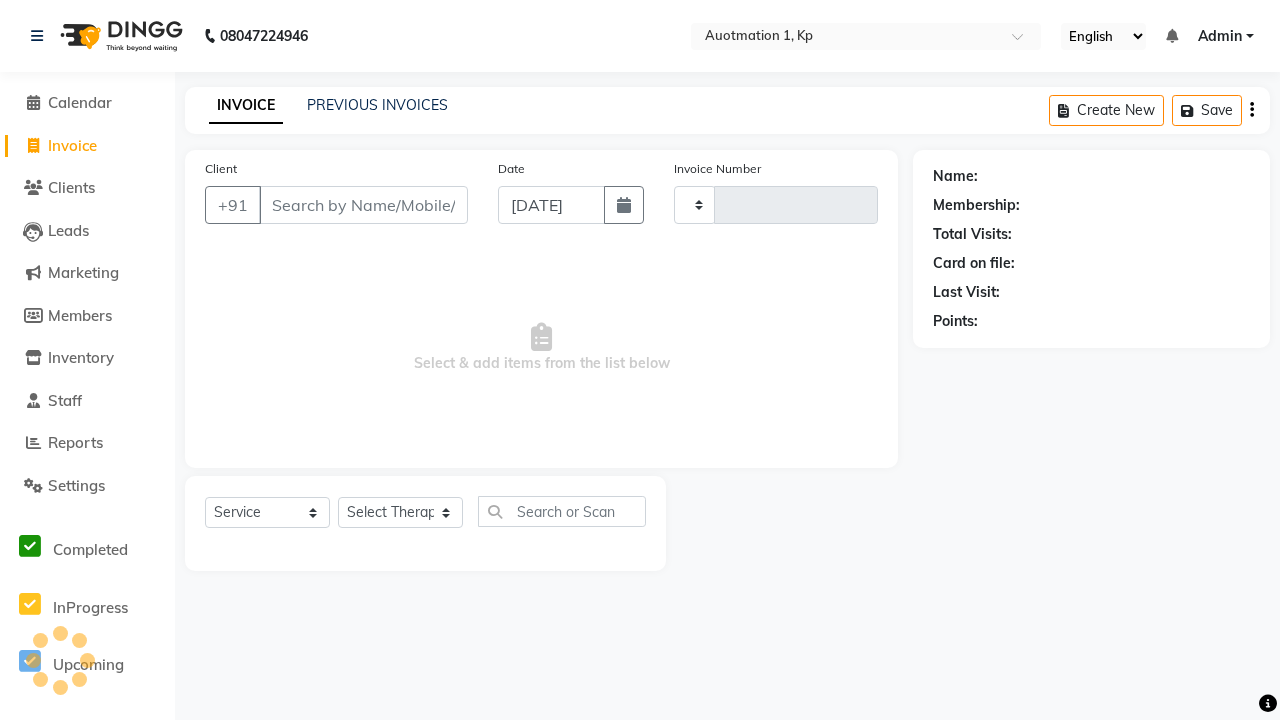 type on "2592" 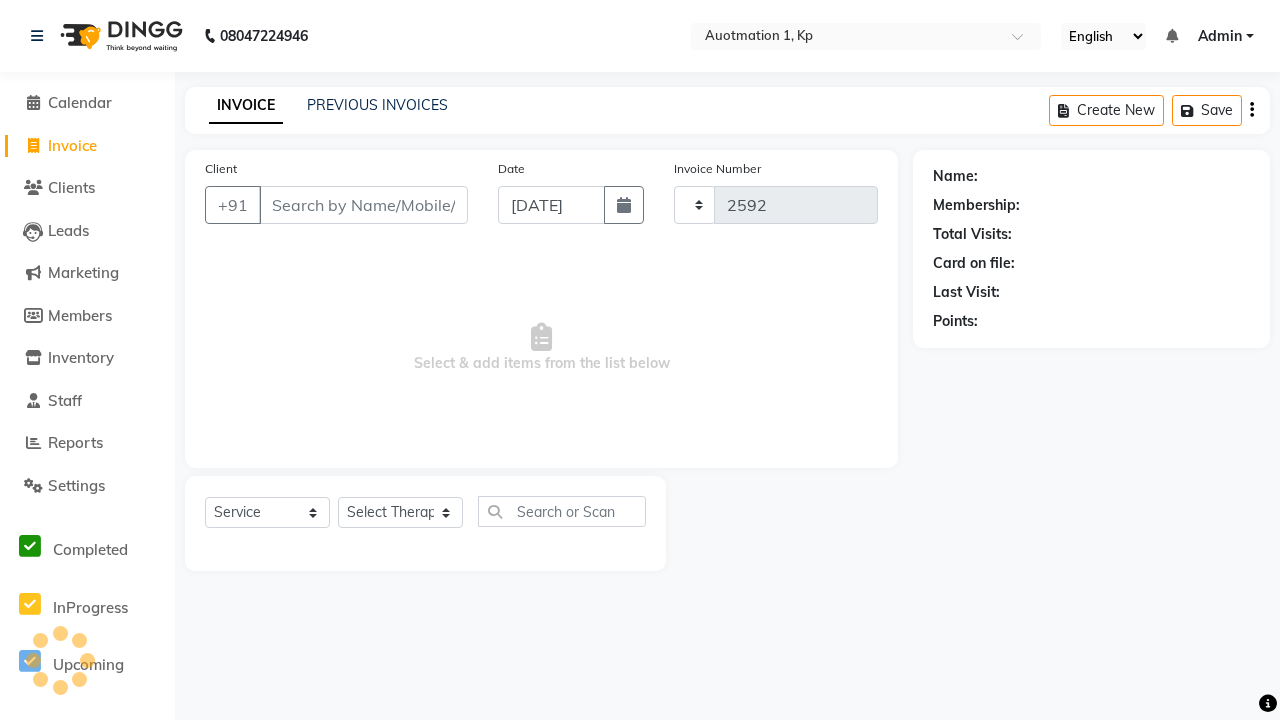 select on "150" 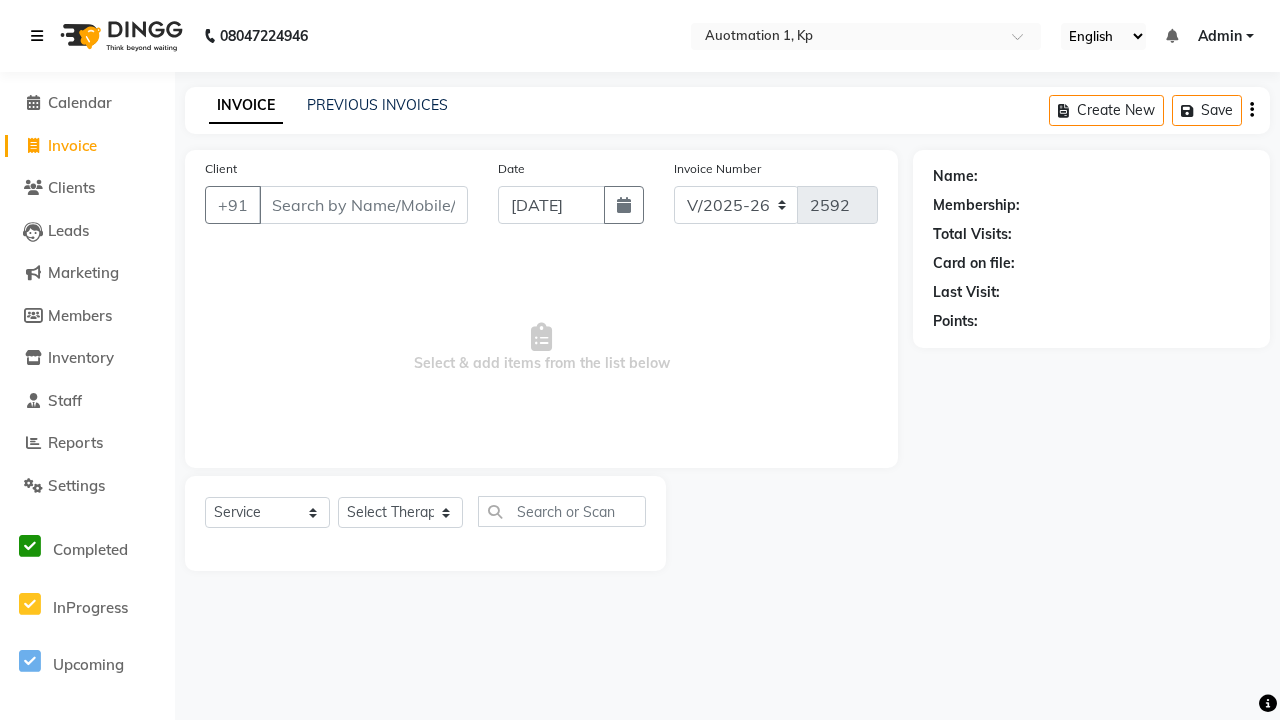 click at bounding box center [37, 36] 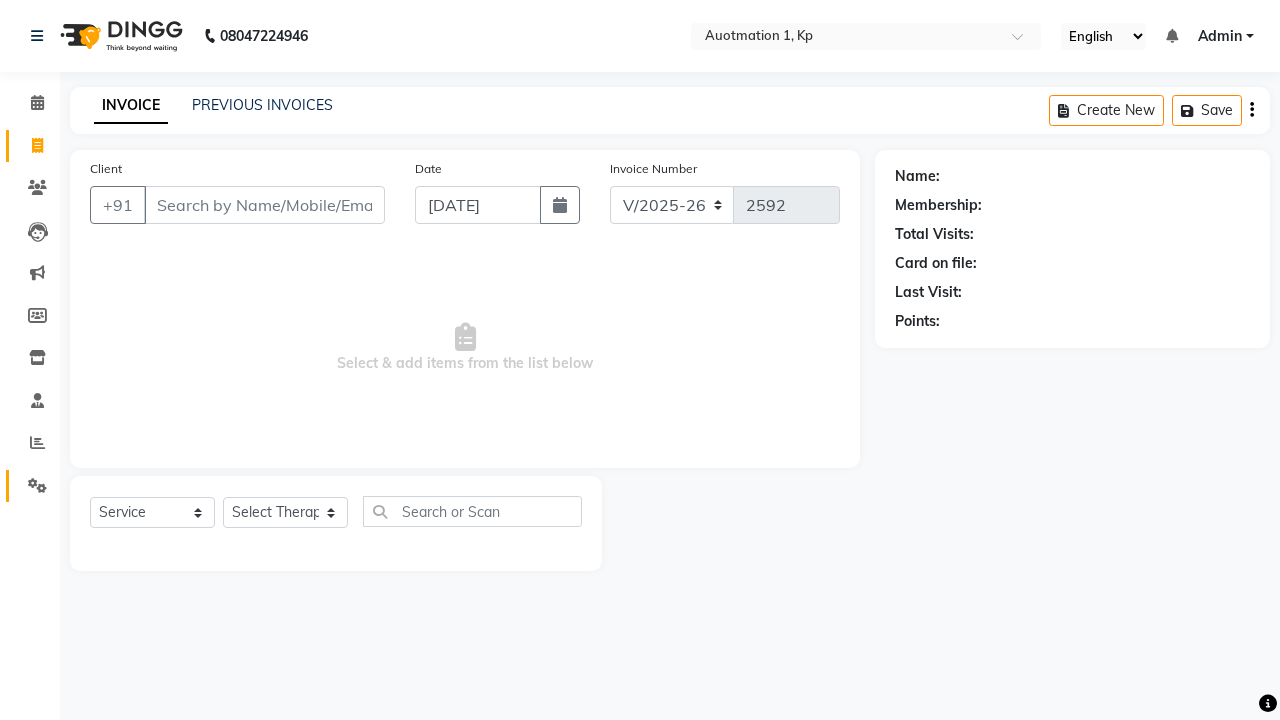 click 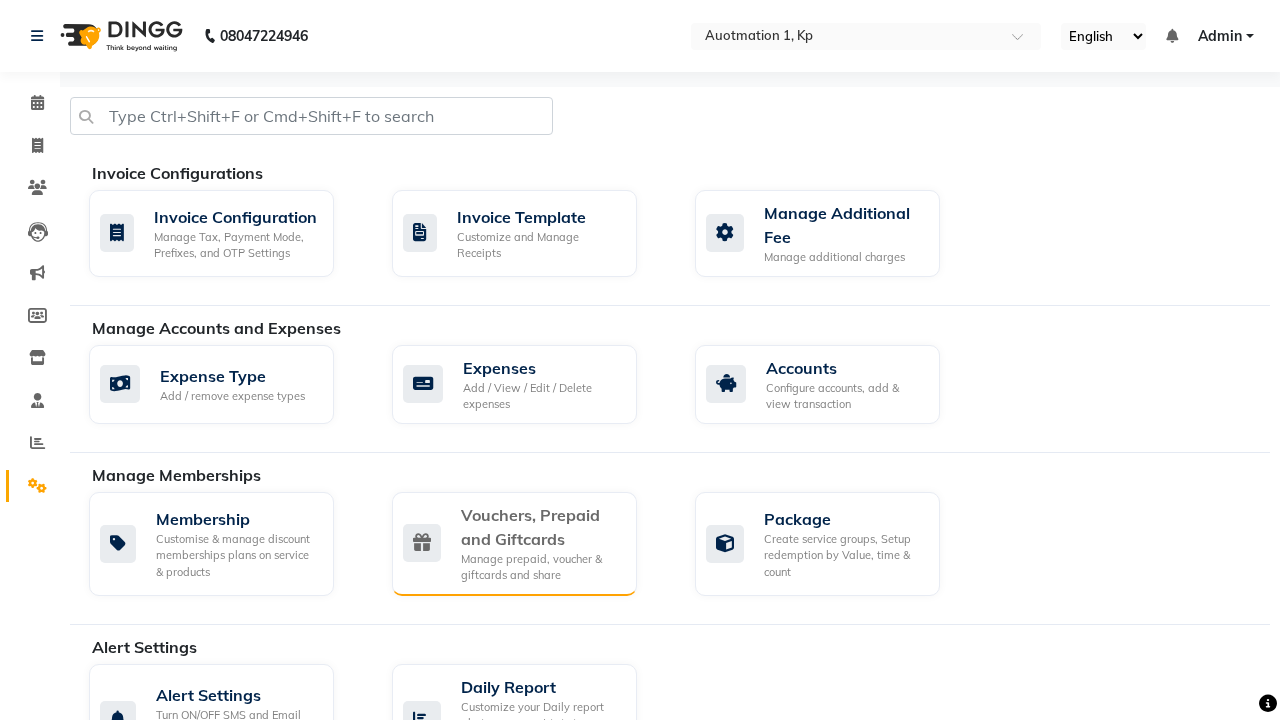 click on "Vouchers, Prepaid and Giftcards" 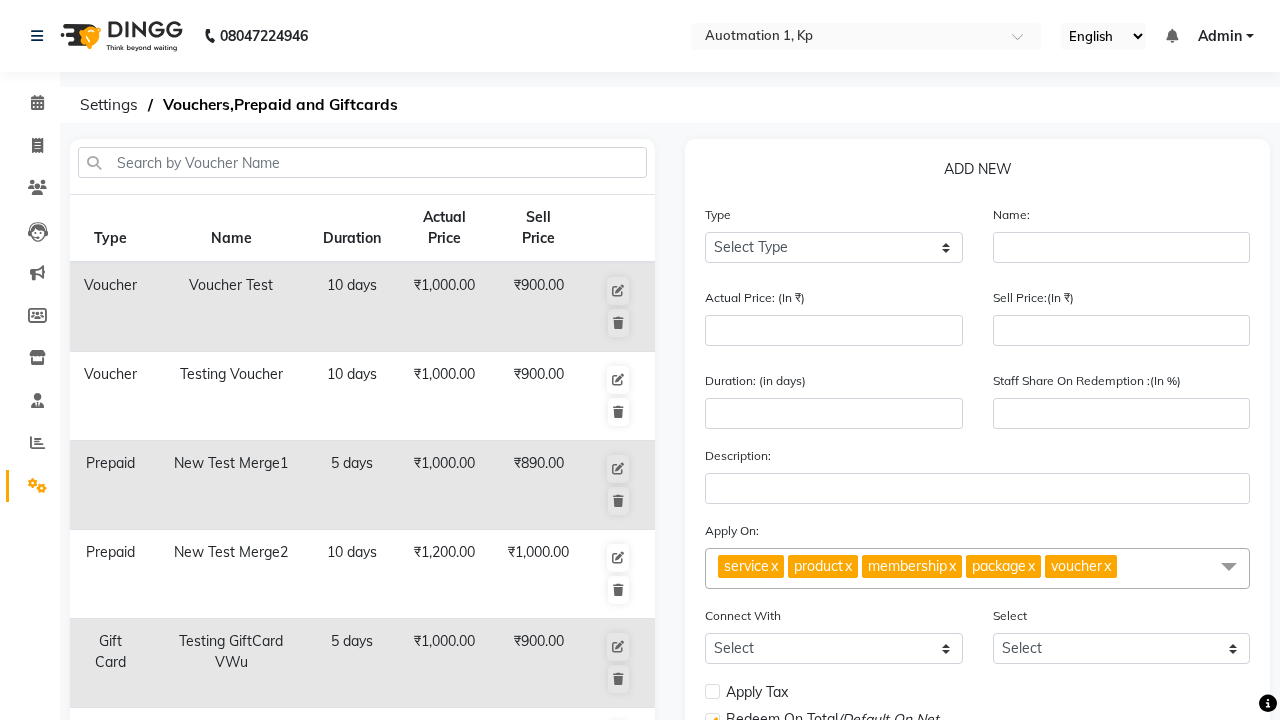 select on "G" 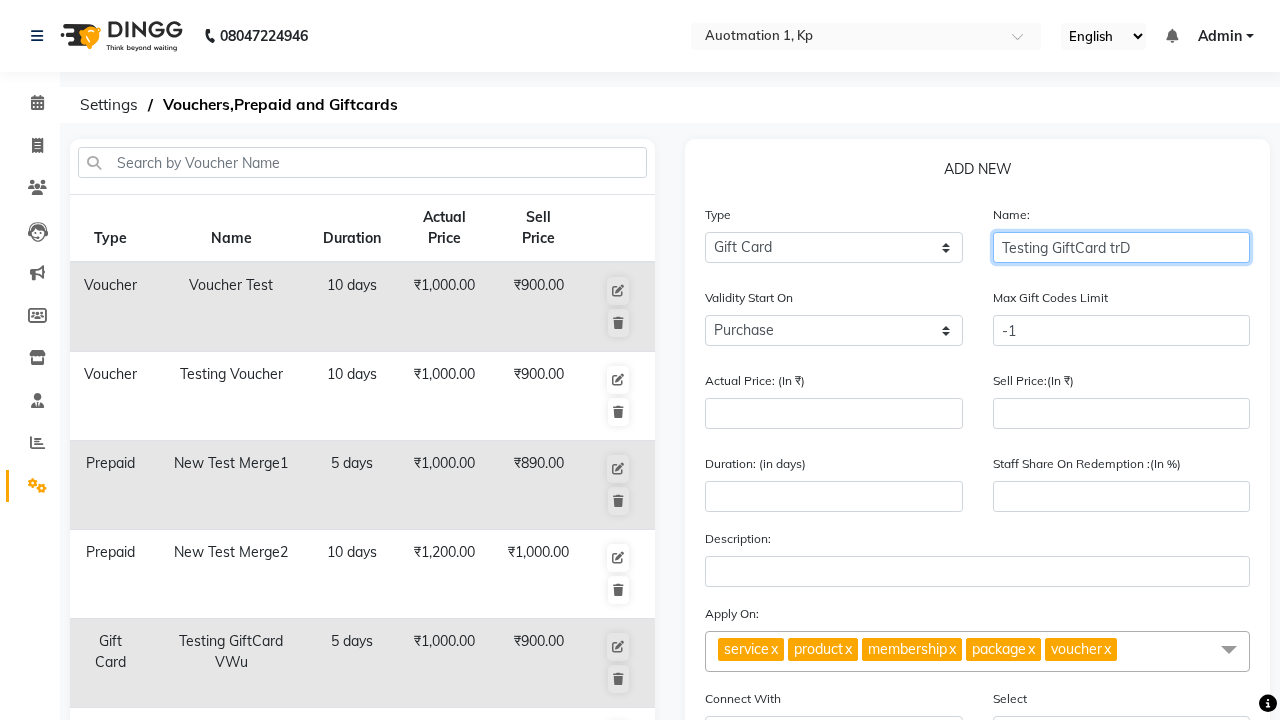 type on "Testing GiftCard trD" 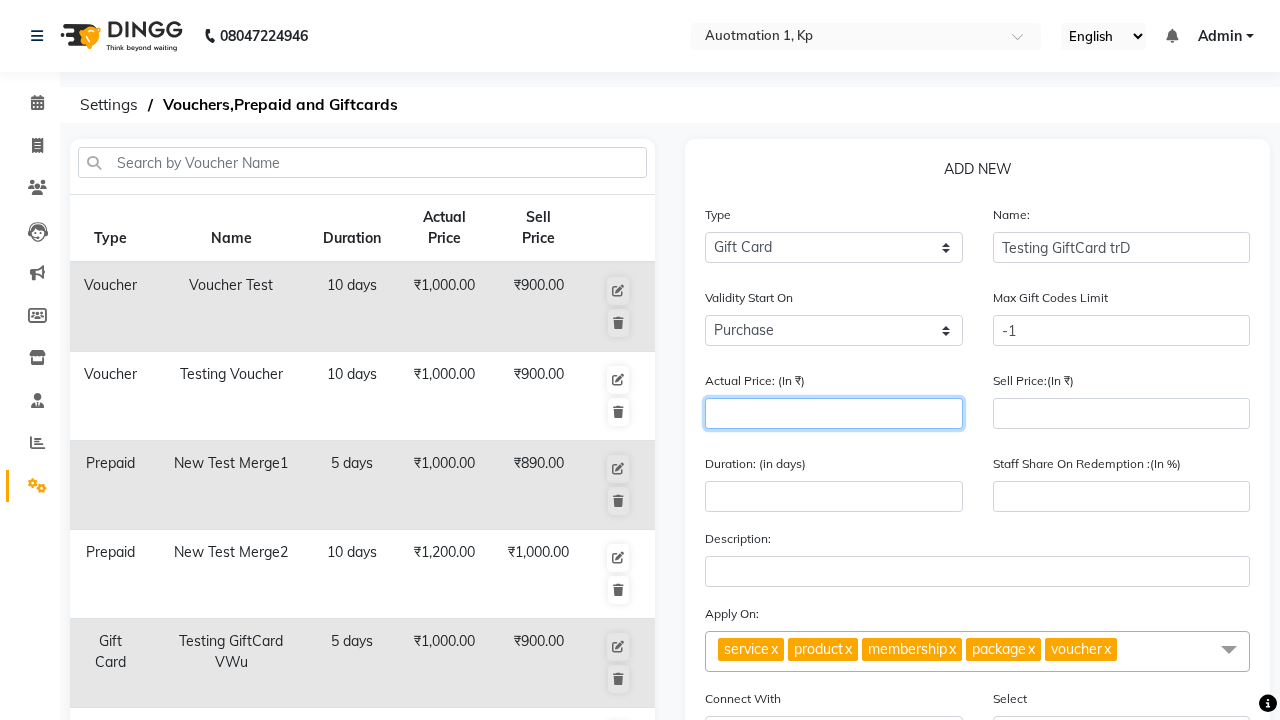 type on "1000" 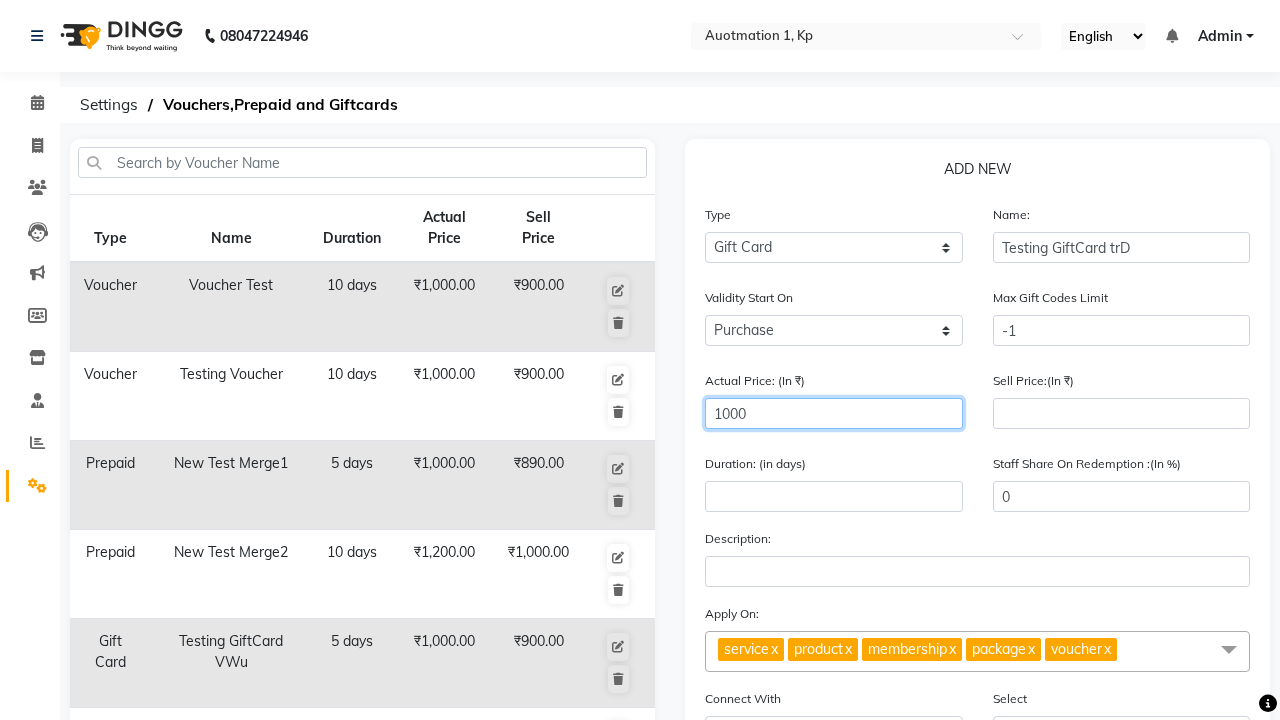 type on "1000" 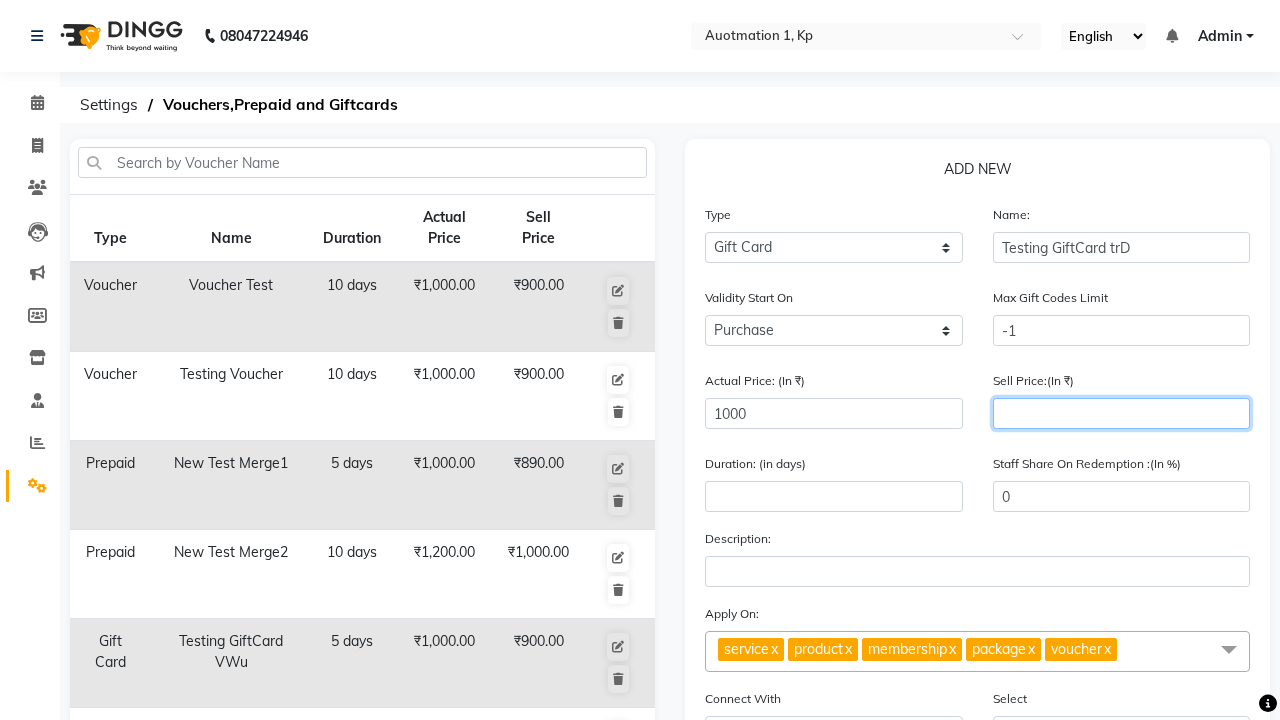 type on "900" 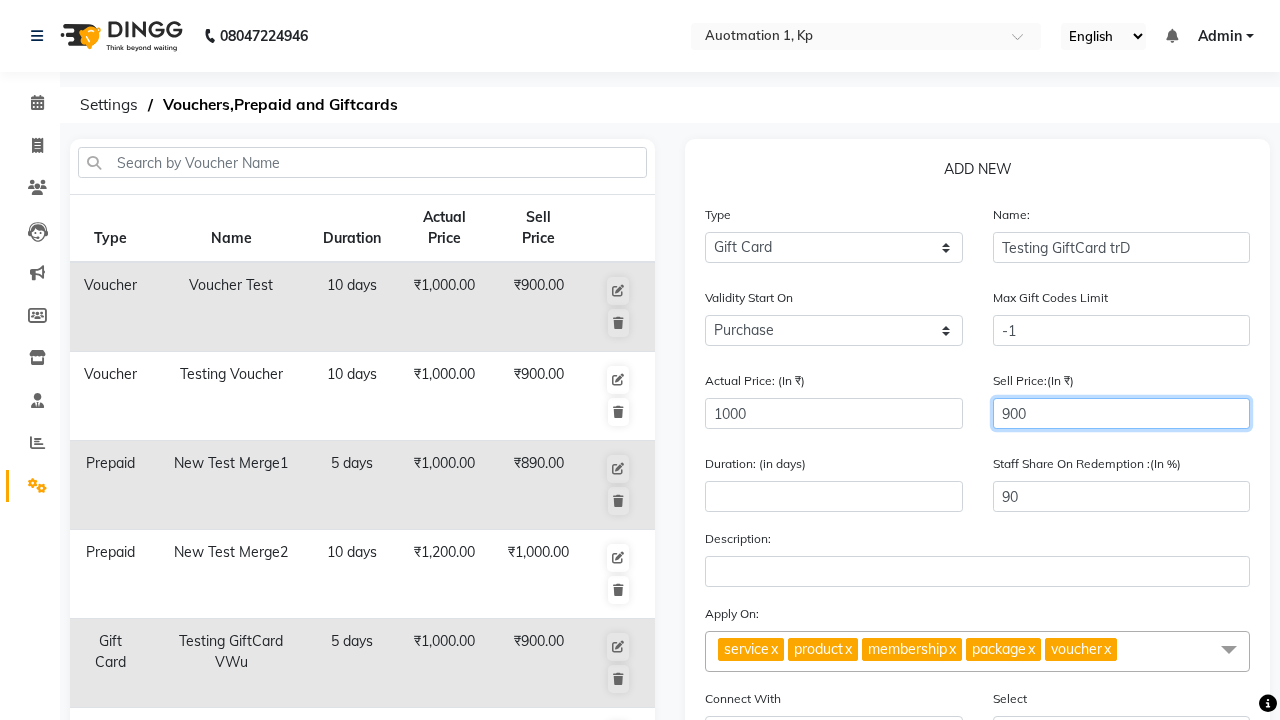type on "900" 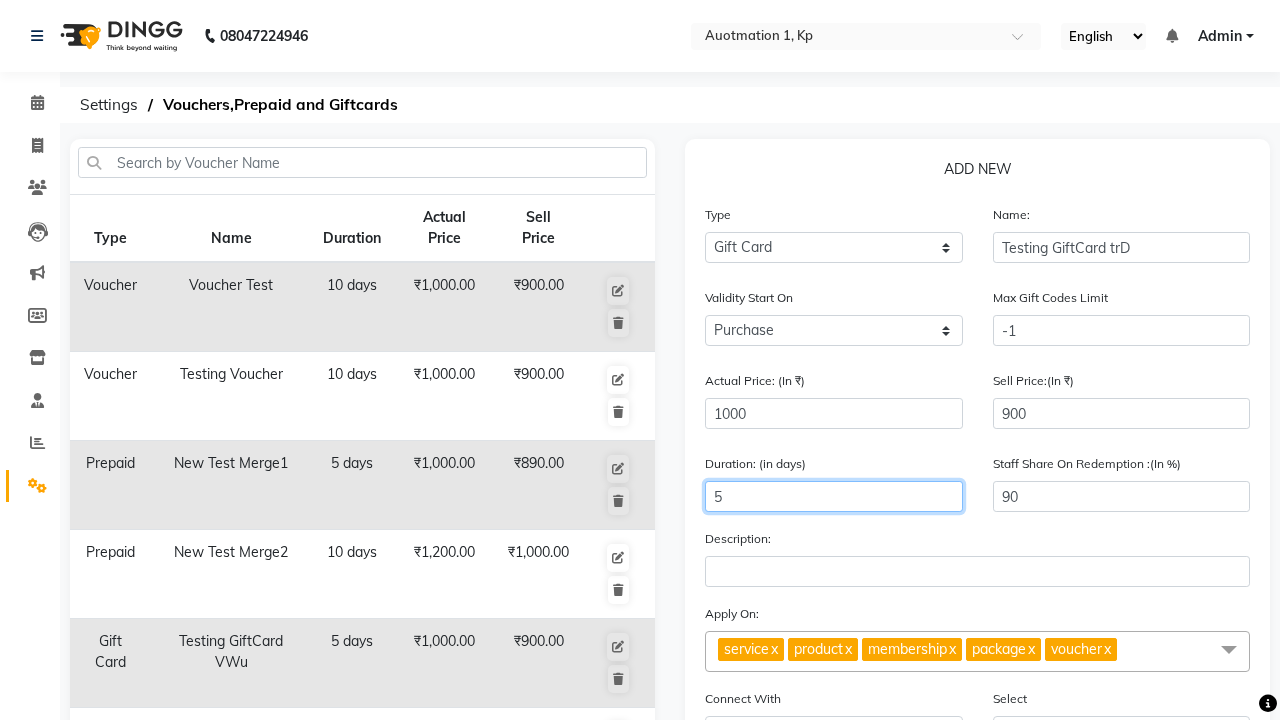 type on "5" 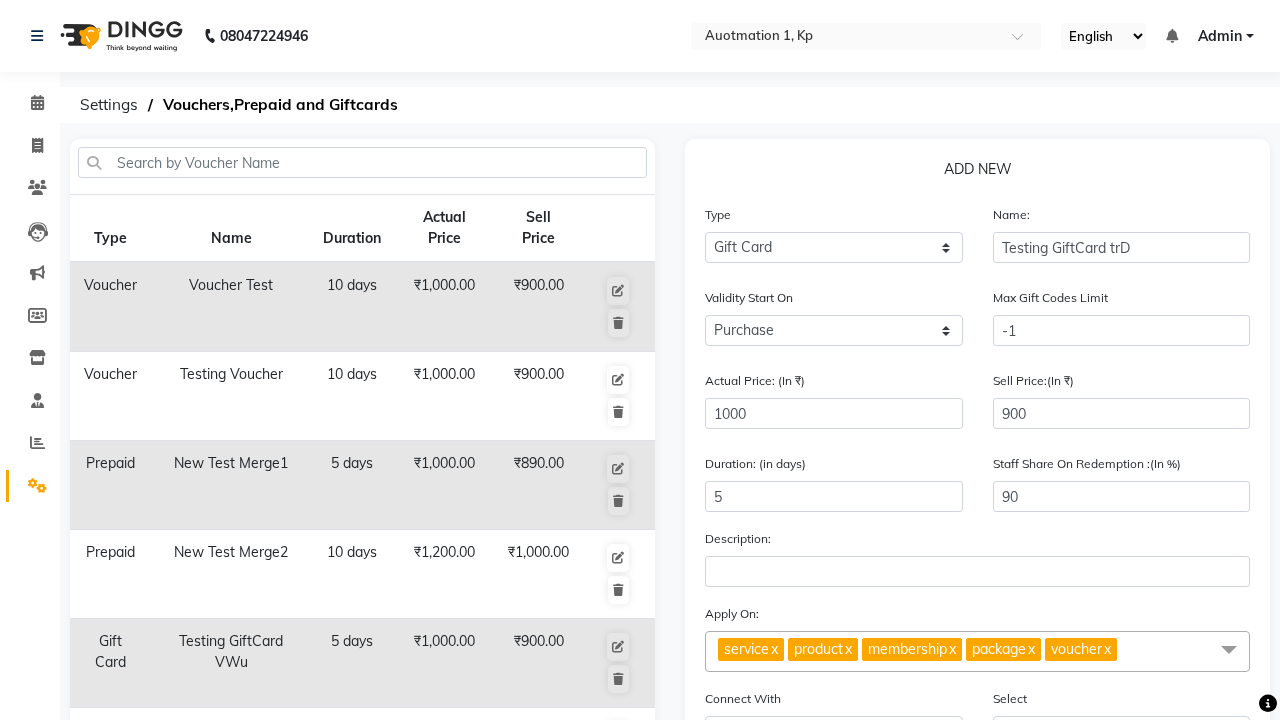 click on "Save" 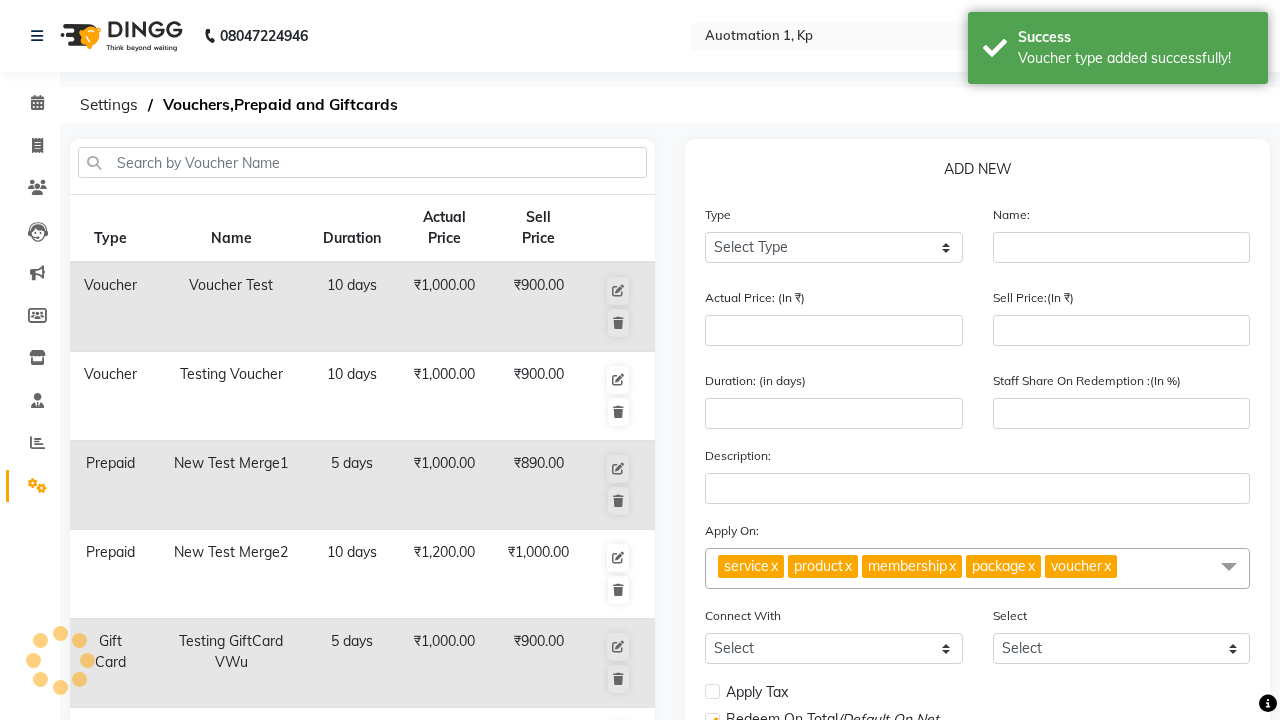 scroll, scrollTop: 522, scrollLeft: 0, axis: vertical 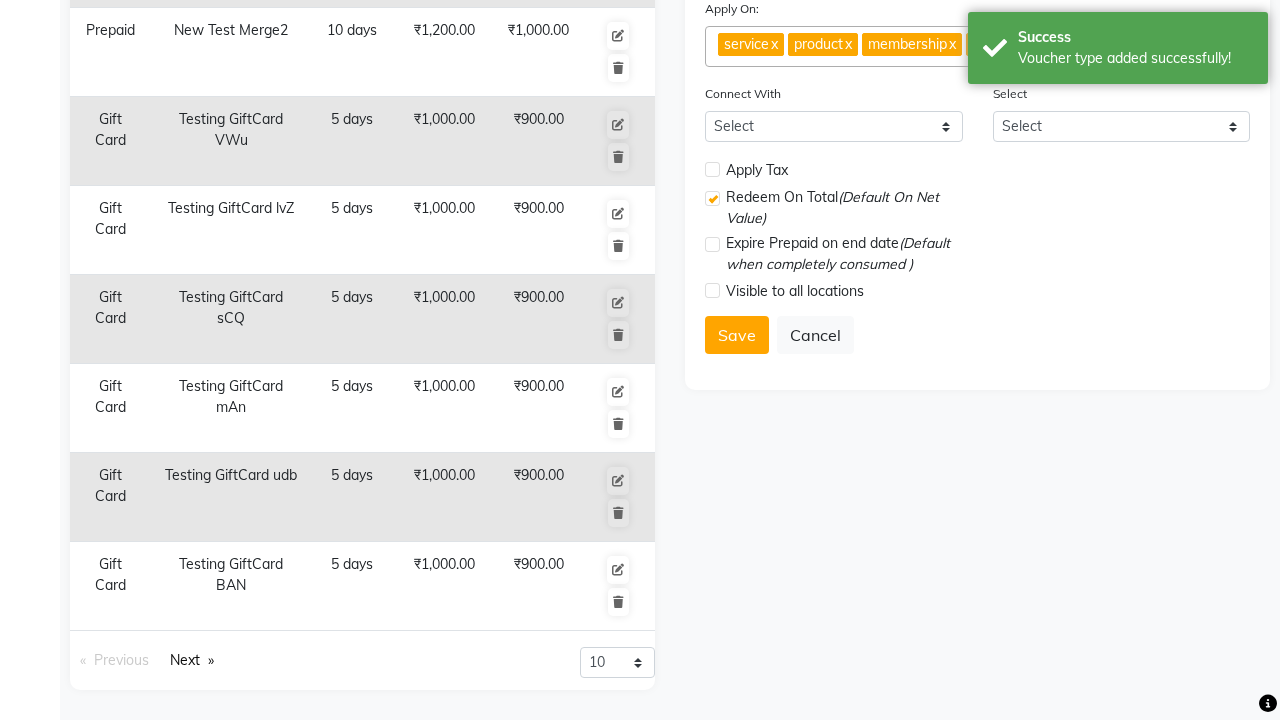 click on "Voucher type added successfully!" at bounding box center (1135, 58) 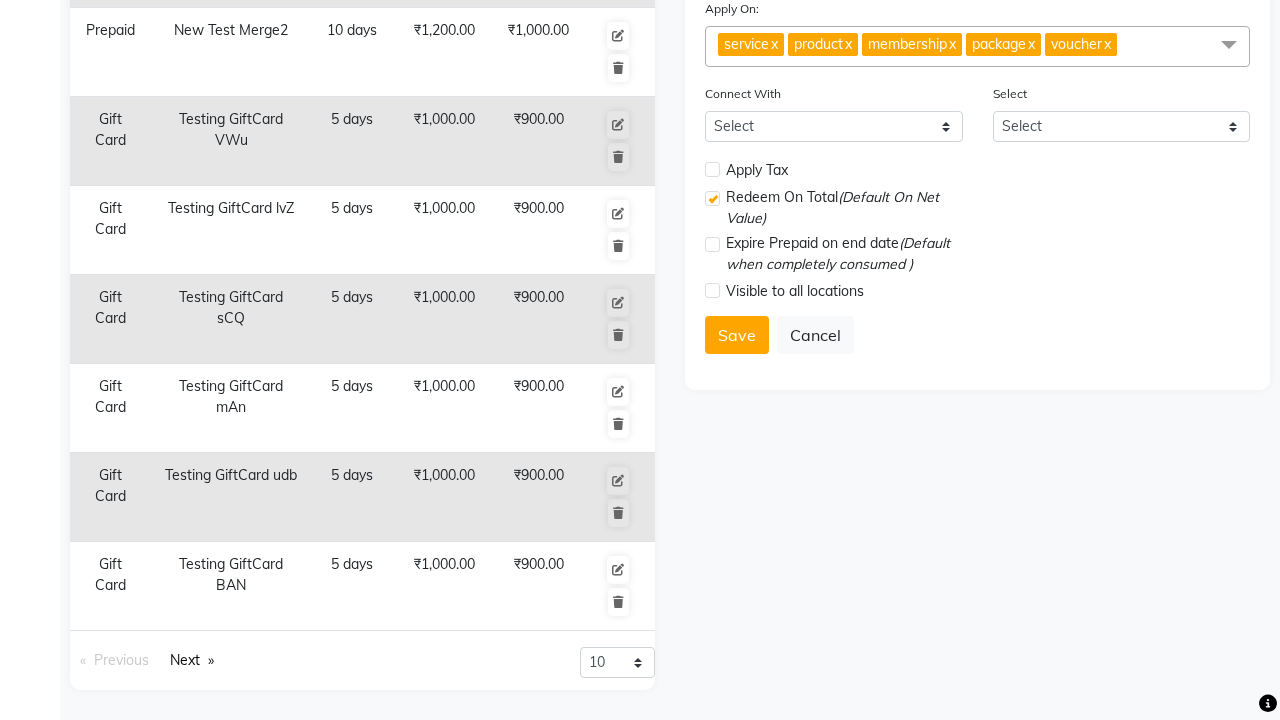 click at bounding box center (37, -486) 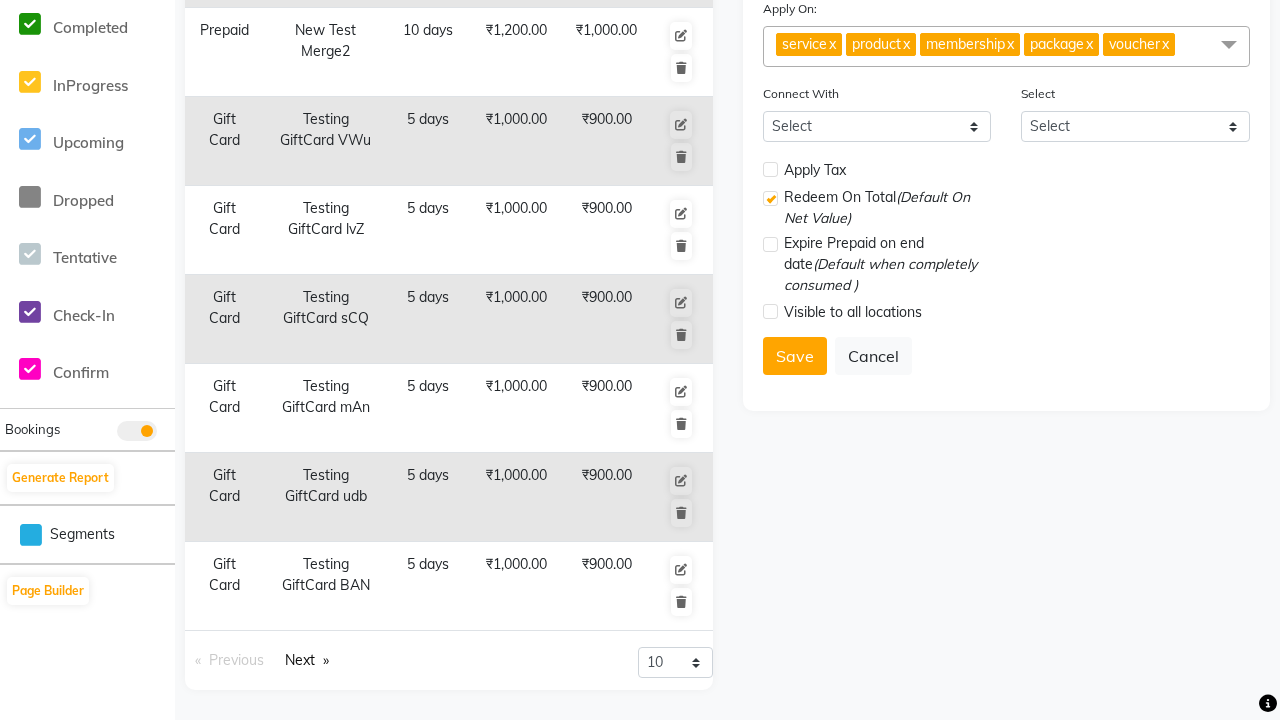 scroll, scrollTop: 0, scrollLeft: 0, axis: both 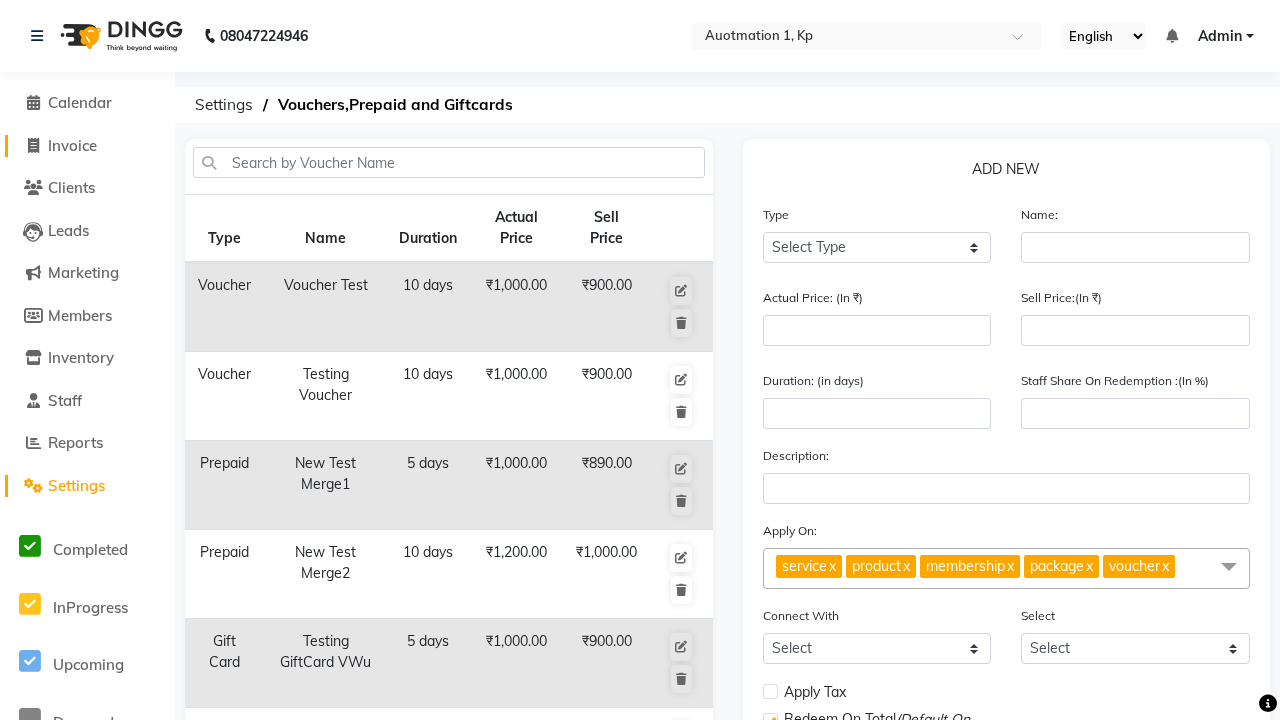 click on "Invoice" 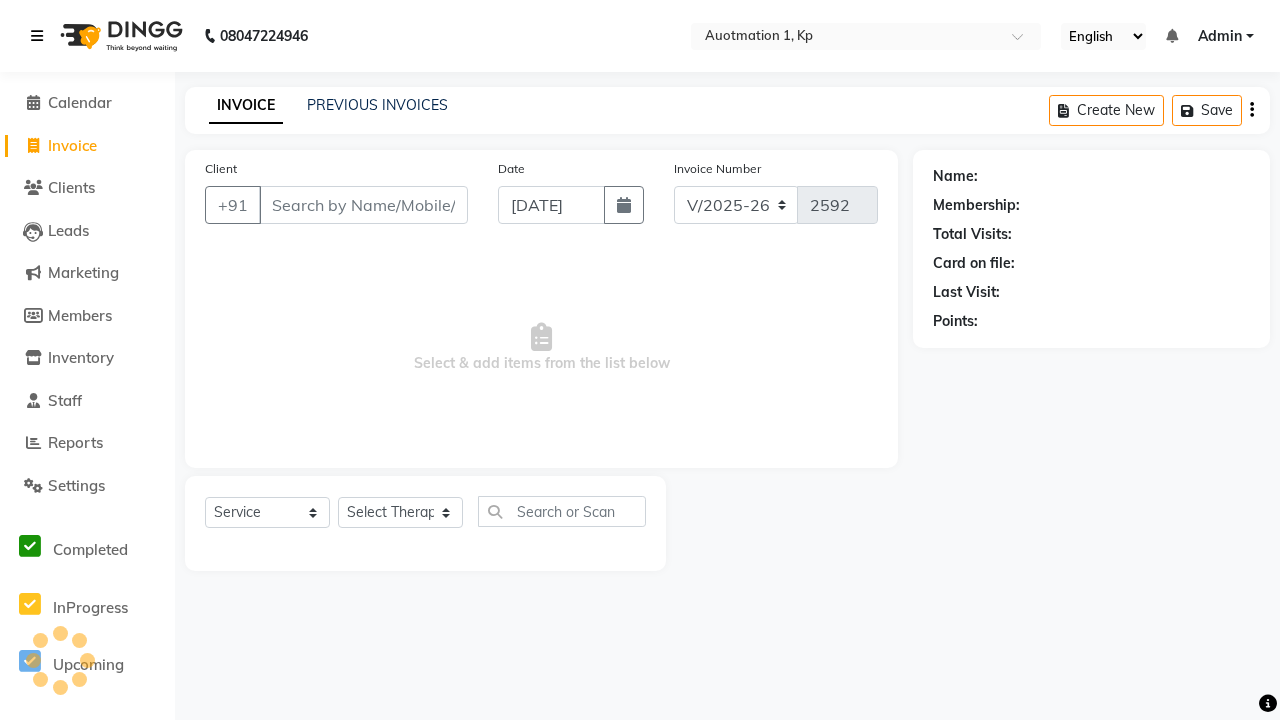 click at bounding box center [37, 36] 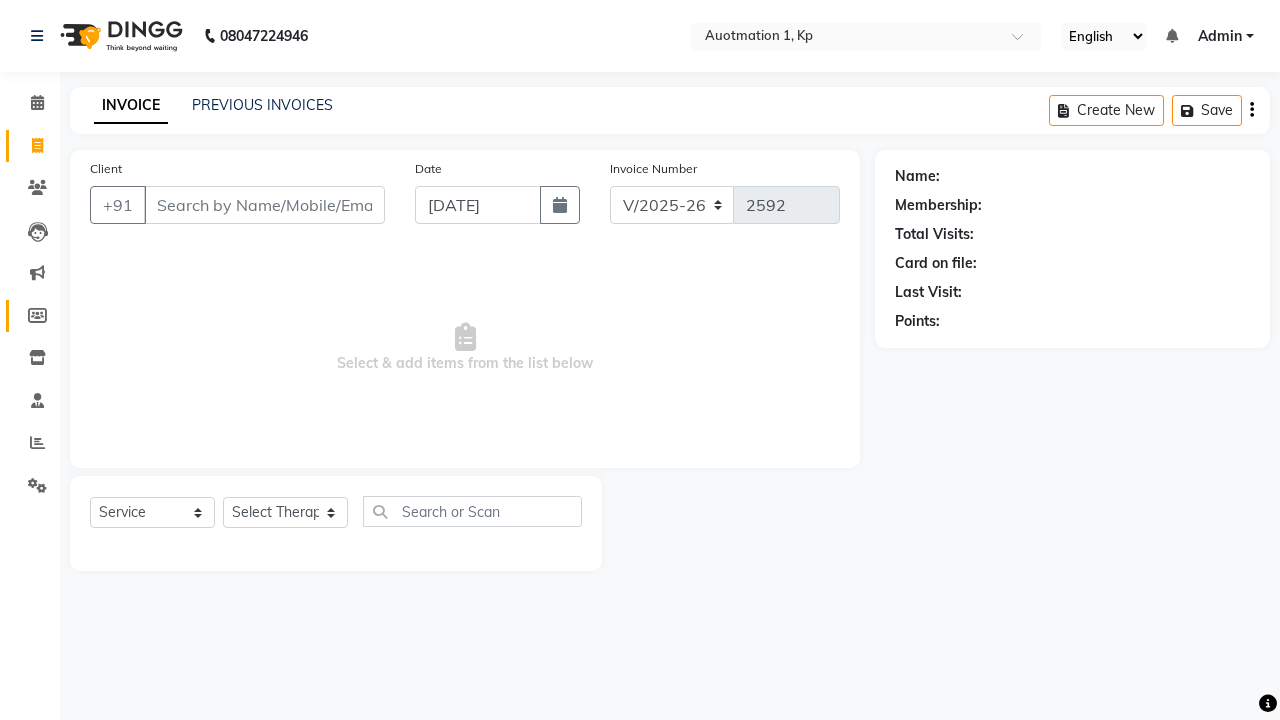click 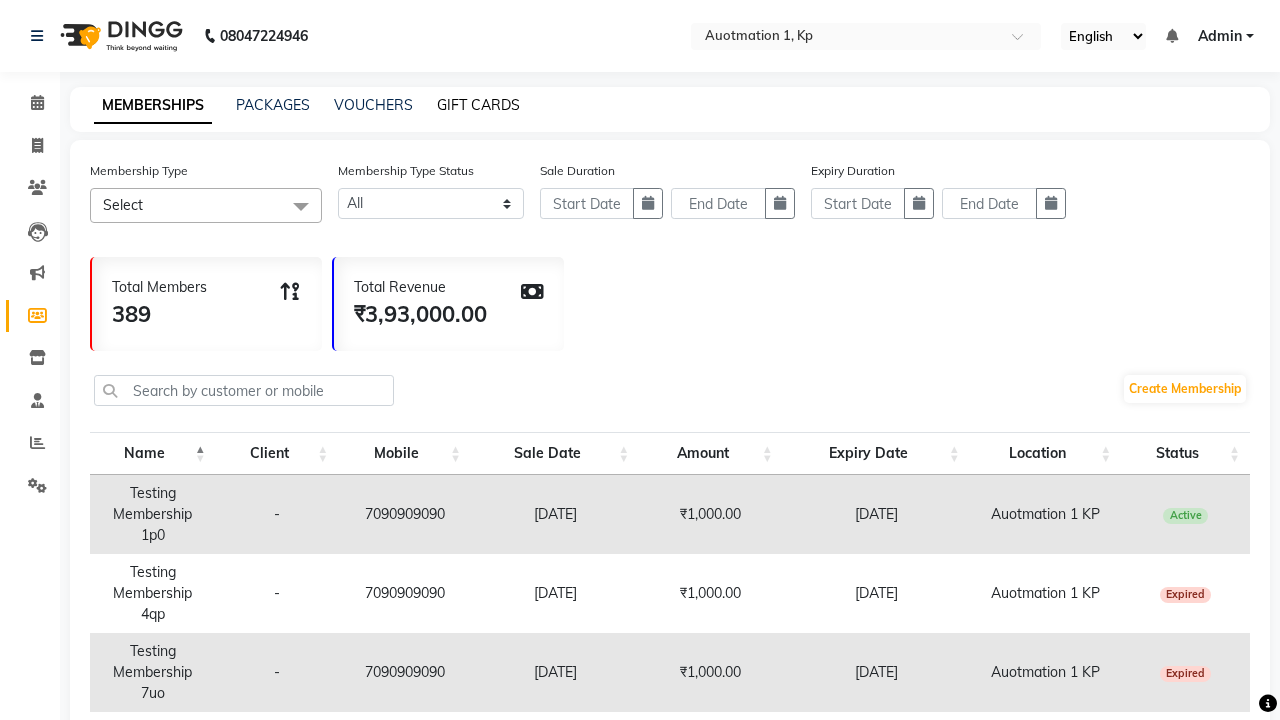 click on "GIFT CARDS" 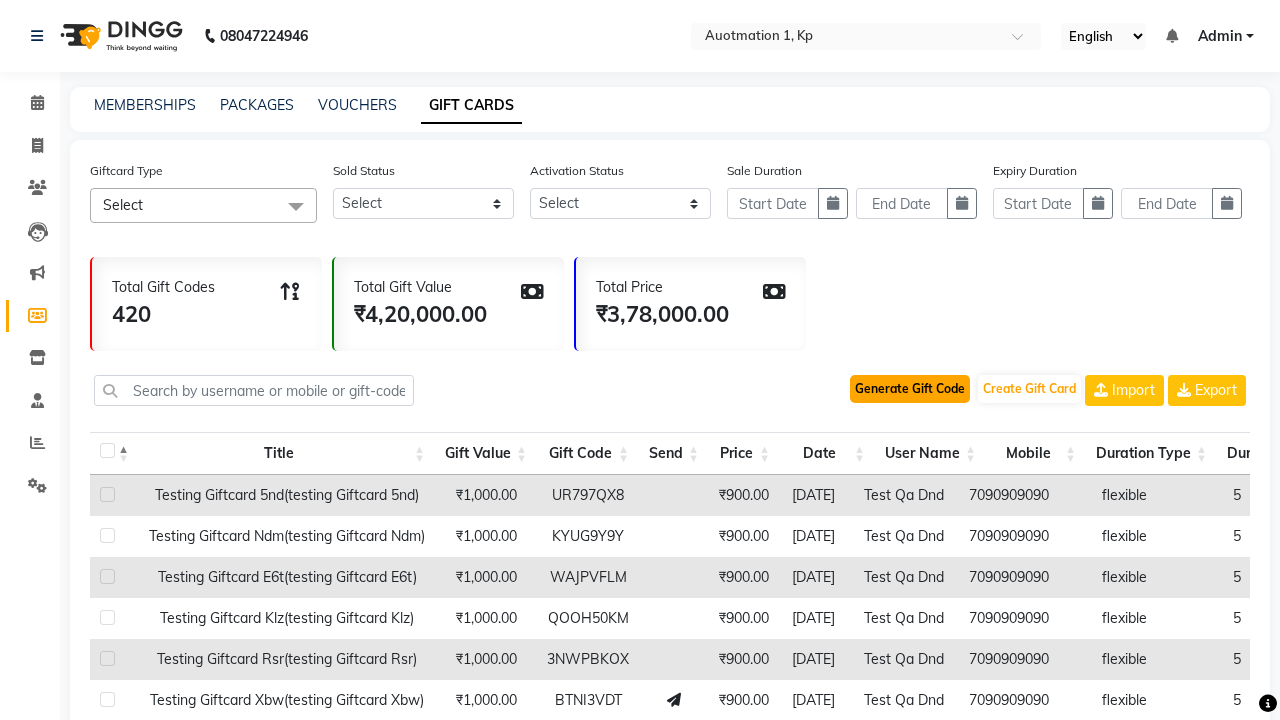 click on "Generate Gift Code" 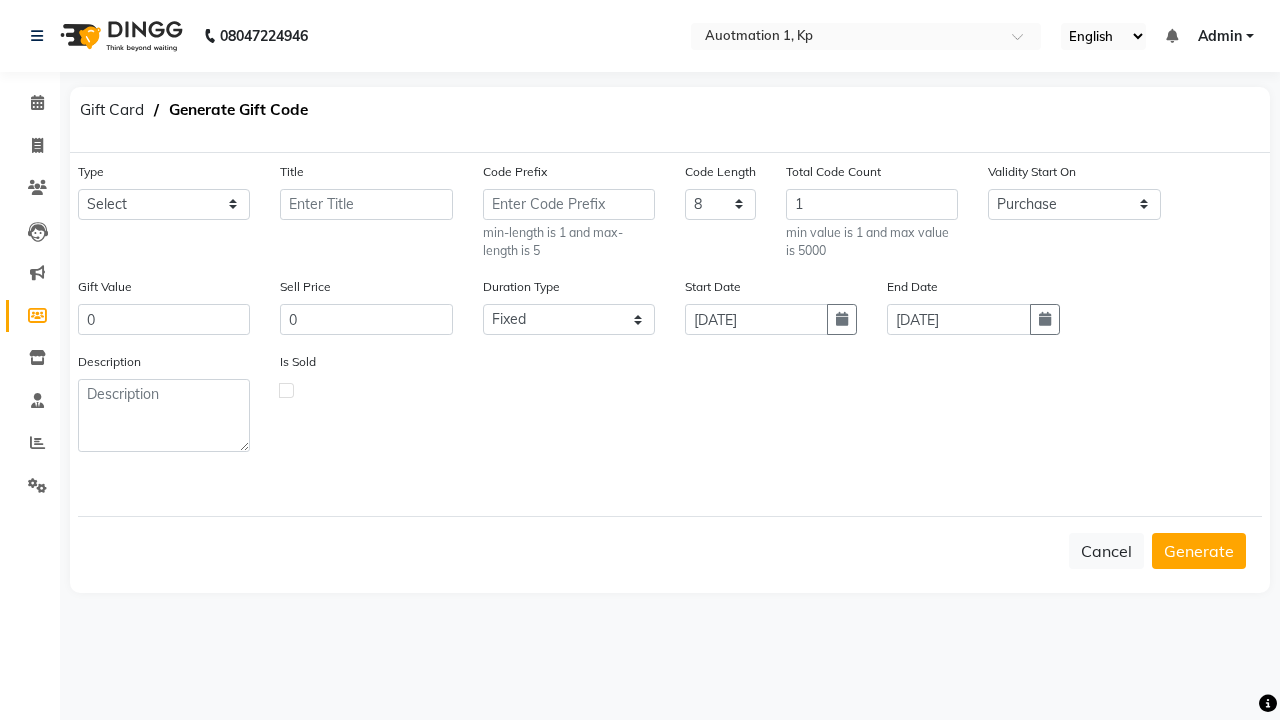 select on "2197" 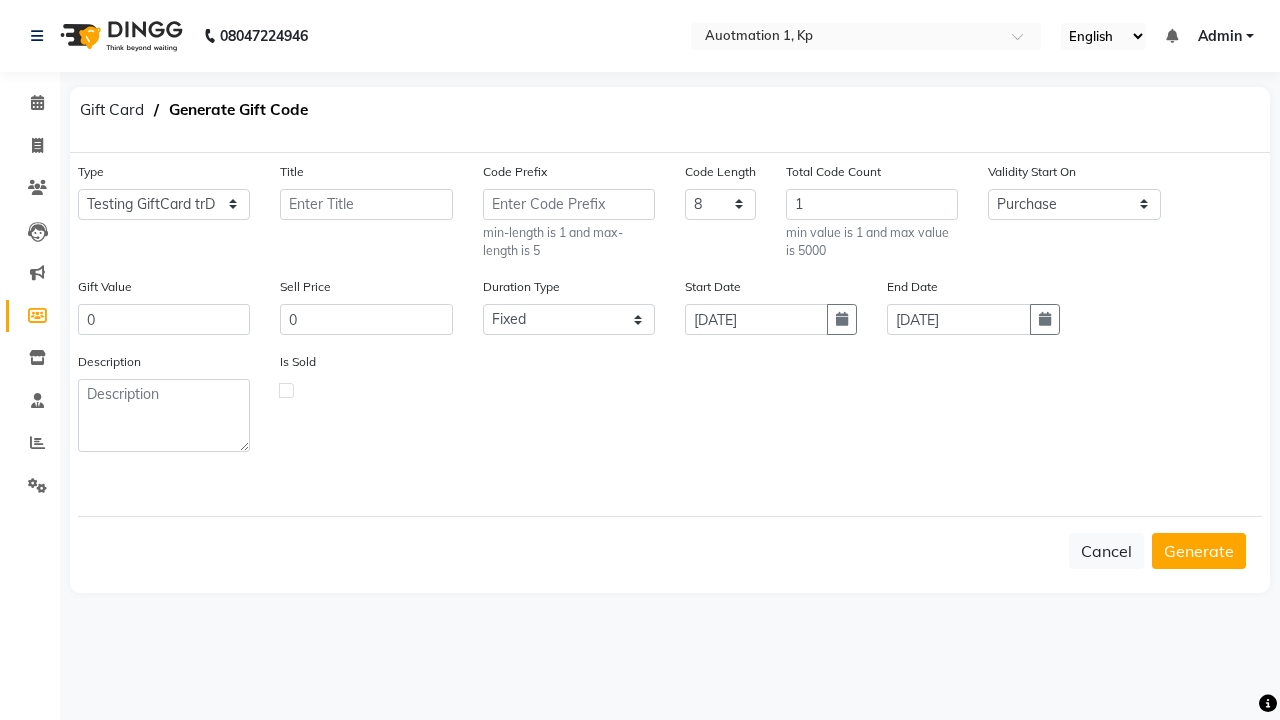 type on "Testing GiftCard trD" 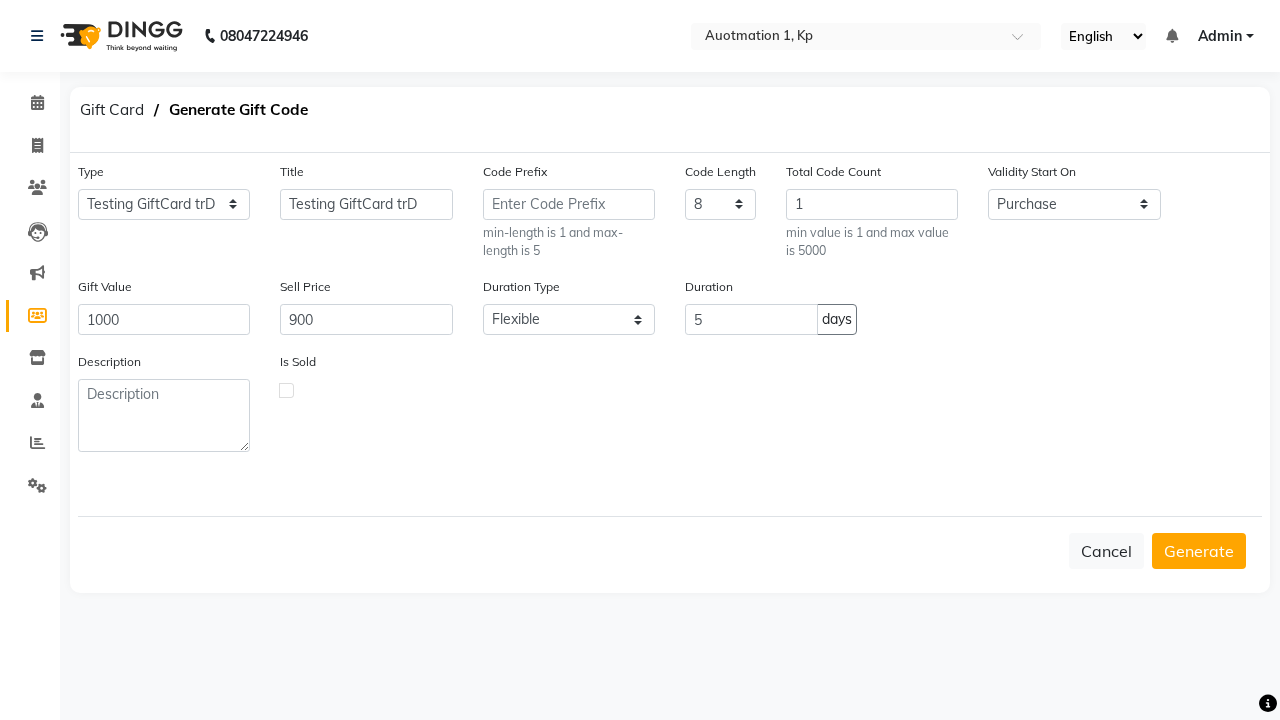 click 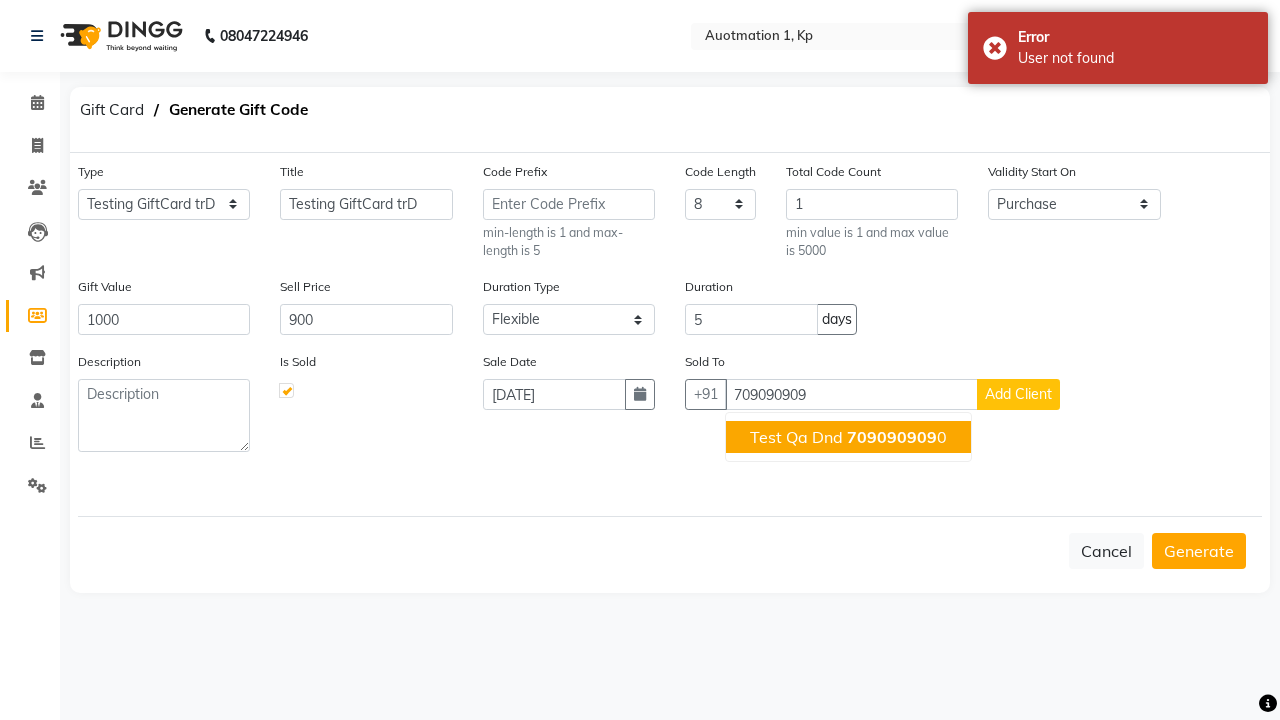 click on "709090909" 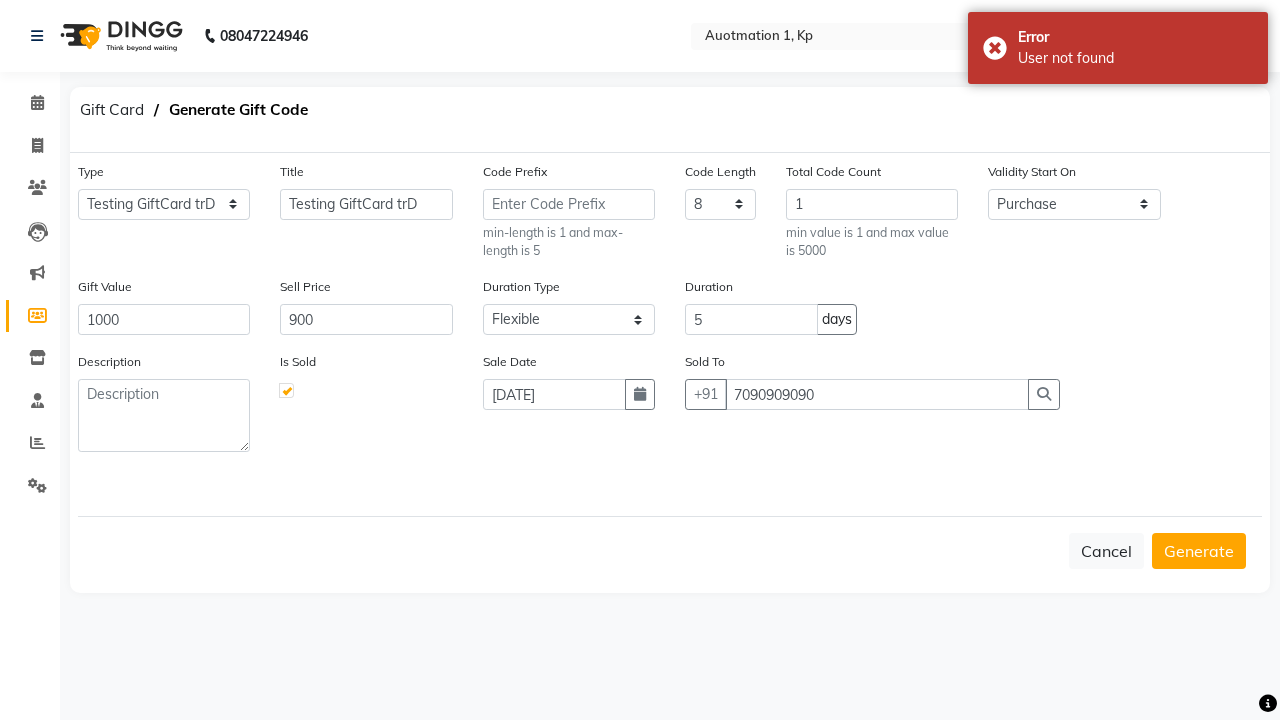 type on "7090909090" 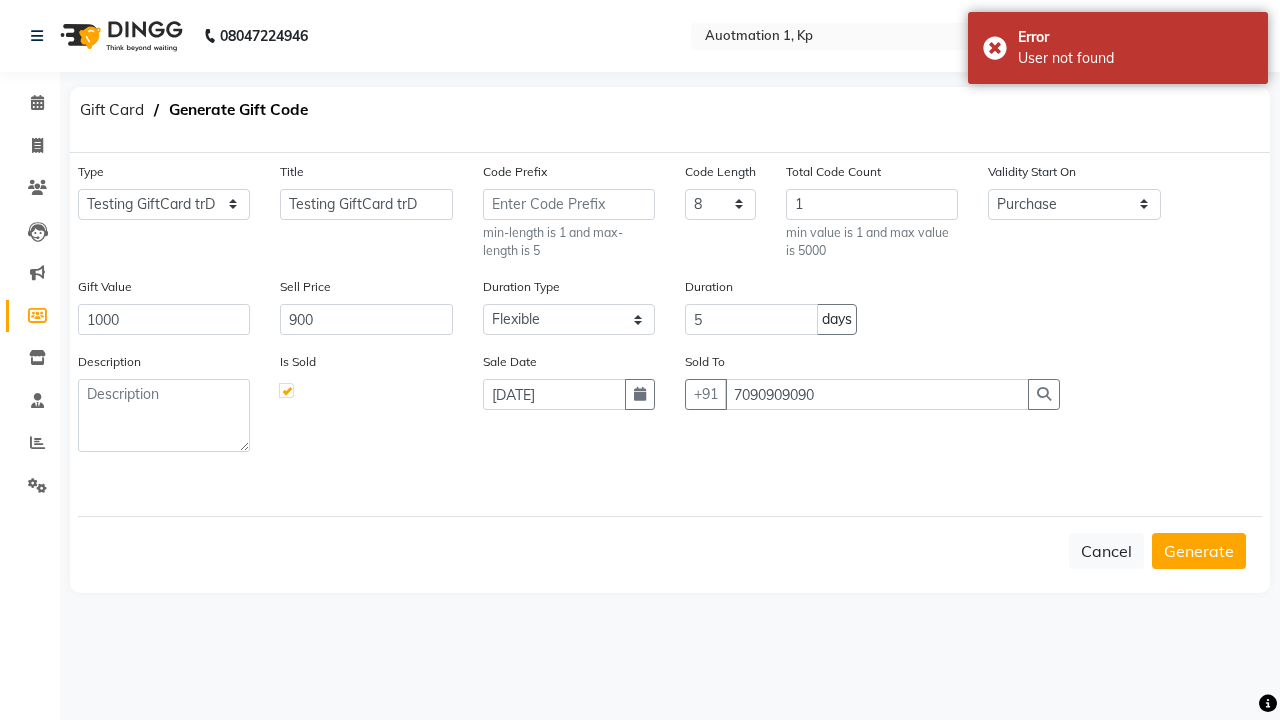 click on "Generate" 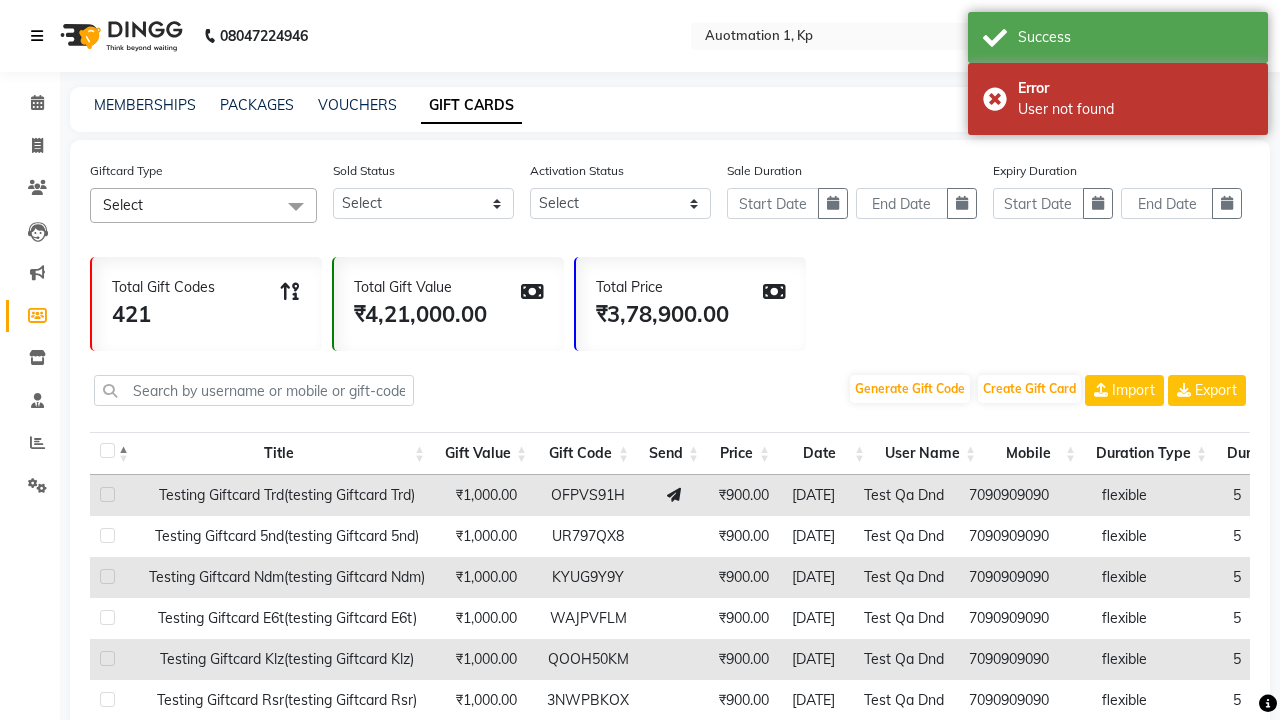 click at bounding box center [37, 36] 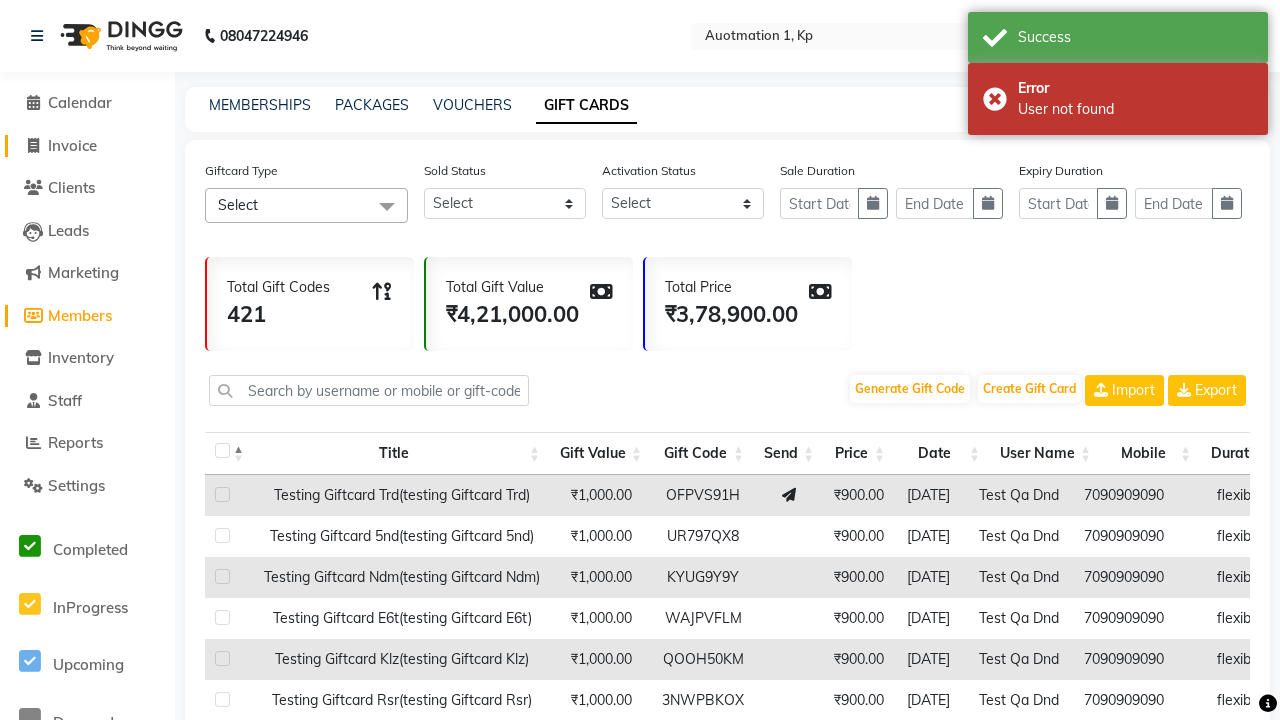 click on "Invoice" 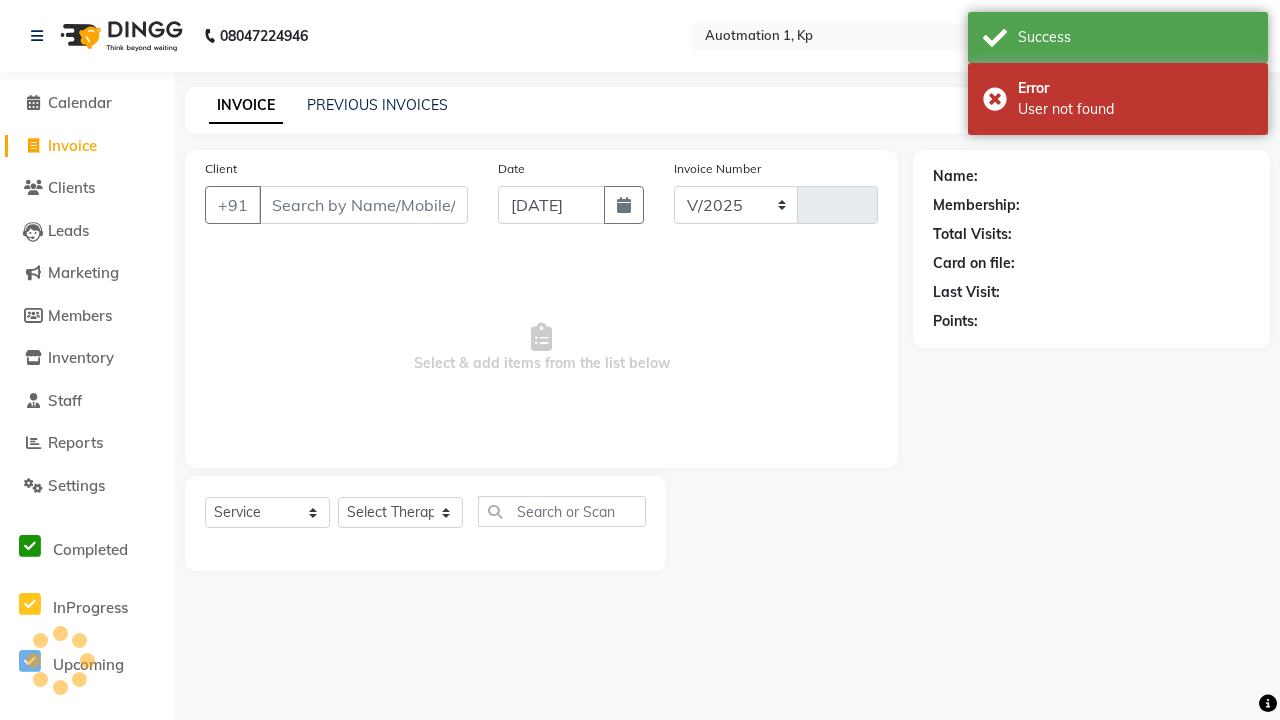 select on "150" 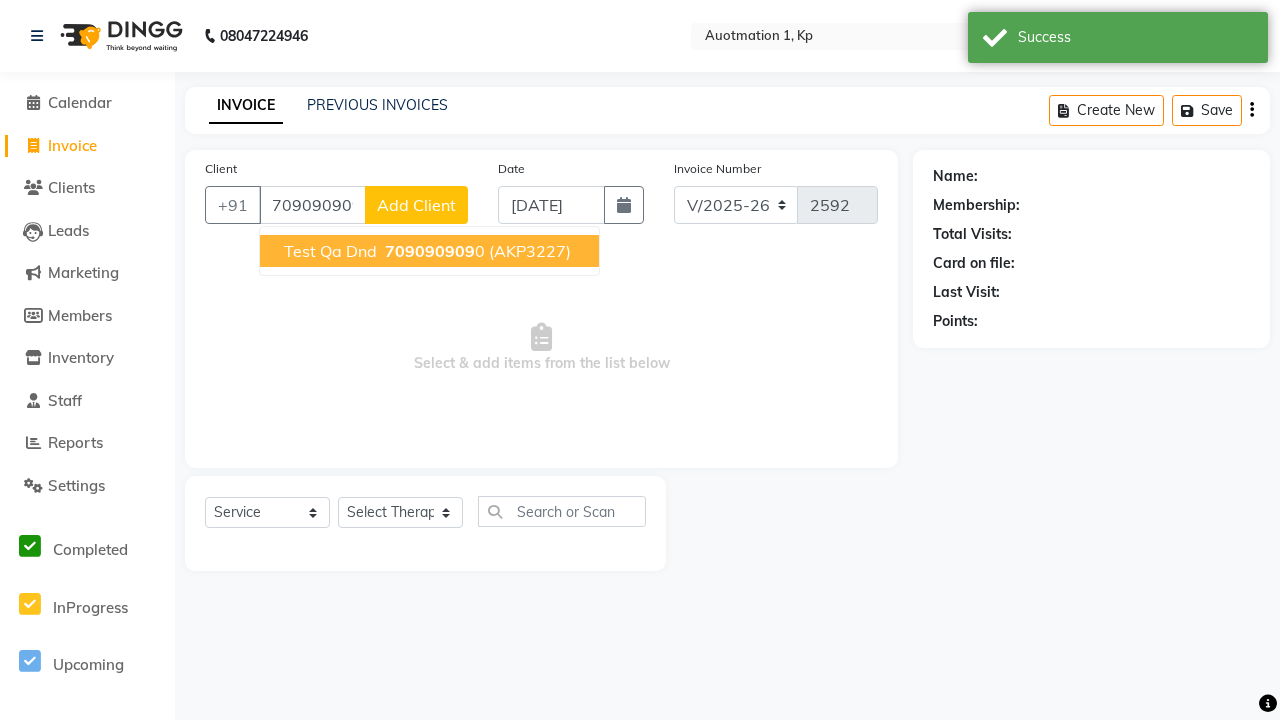 click on "709090909" at bounding box center [430, 251] 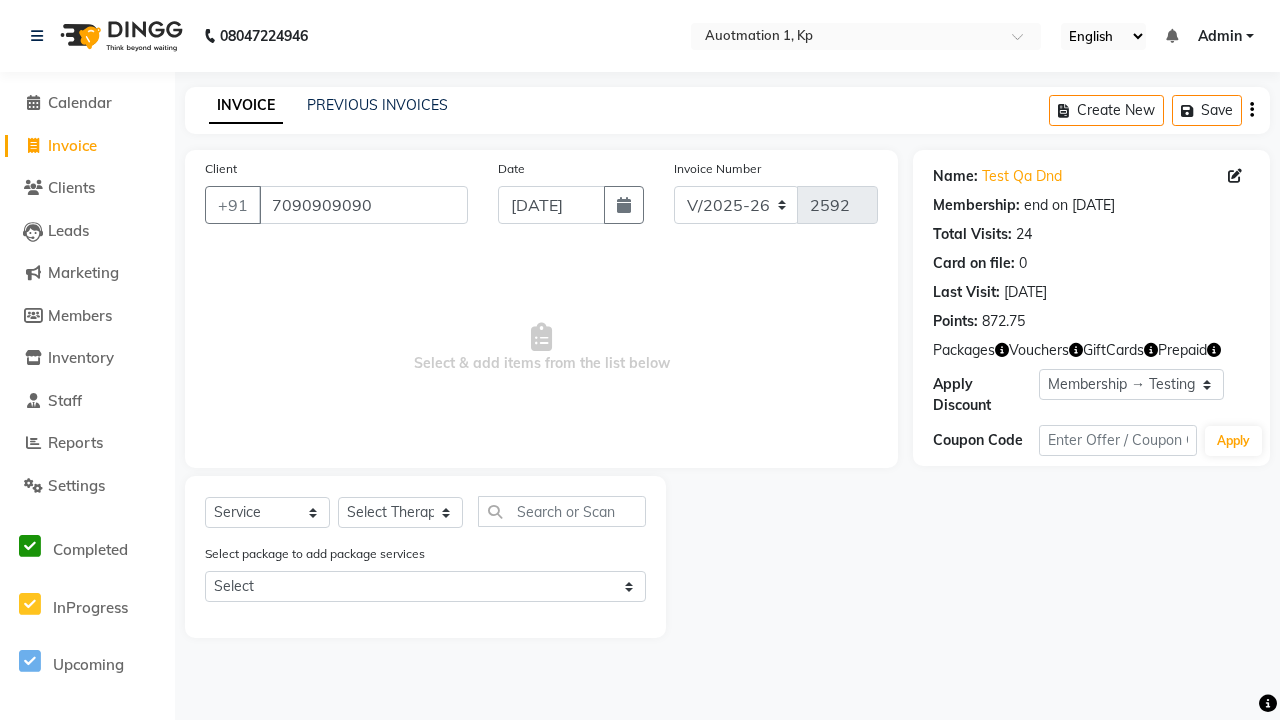 select on "0:" 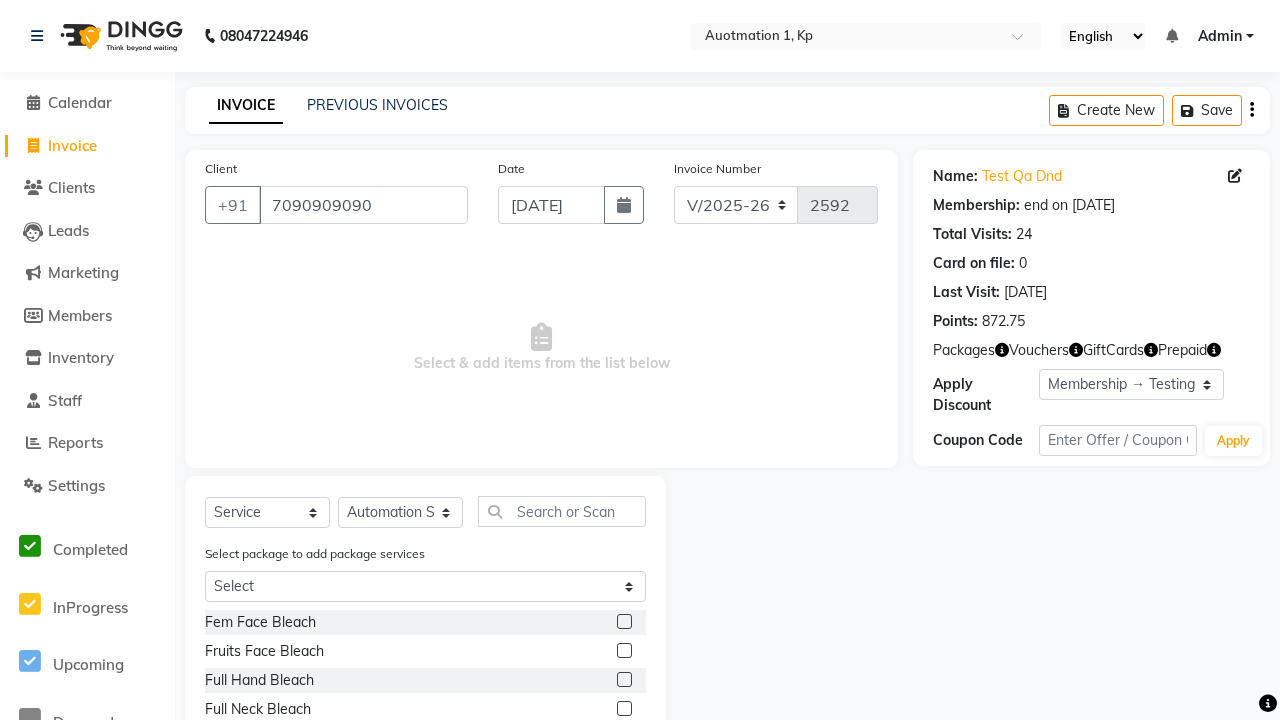 click 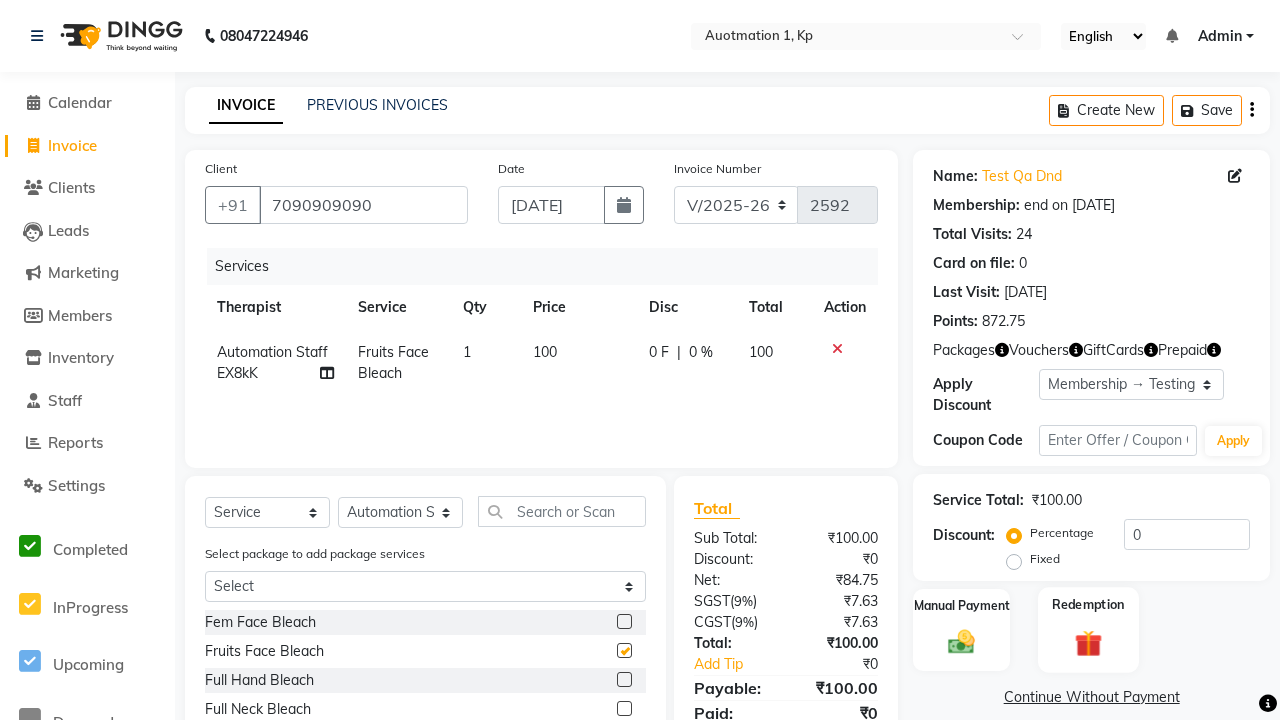 click 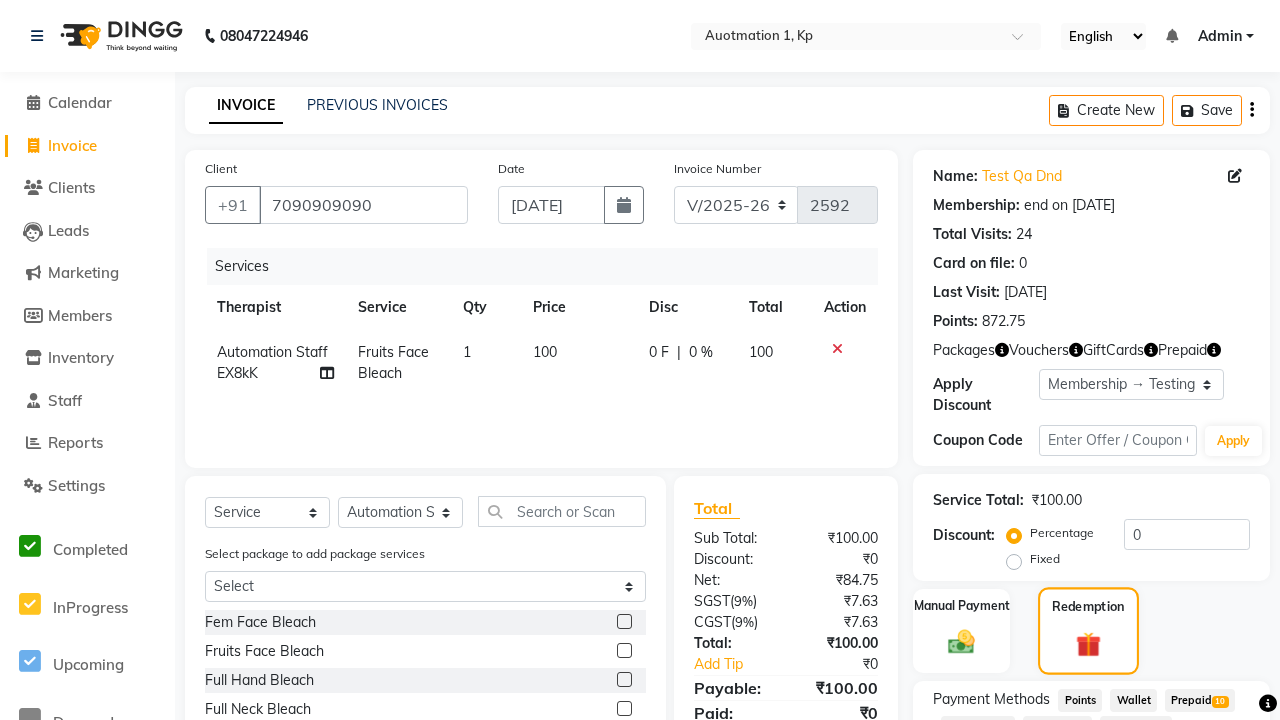 checkbox on "false" 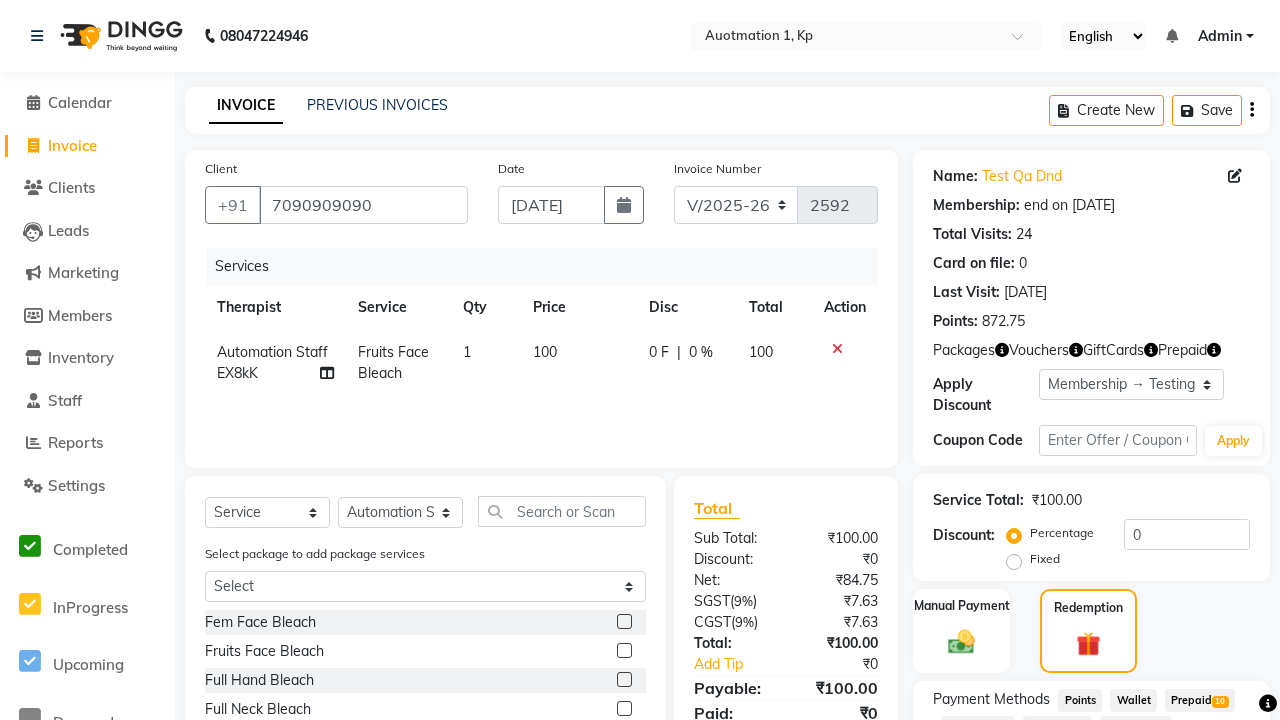 click on "Gift Card  9" 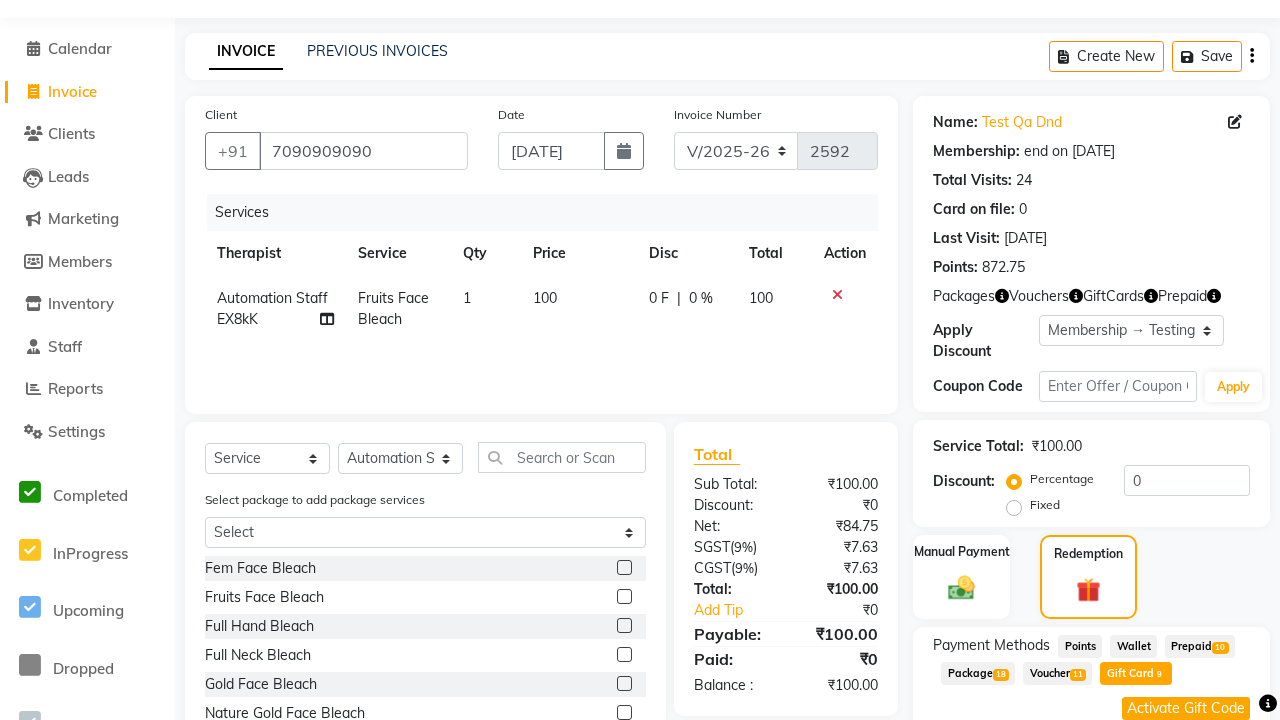 click on "Activate Gift Code" 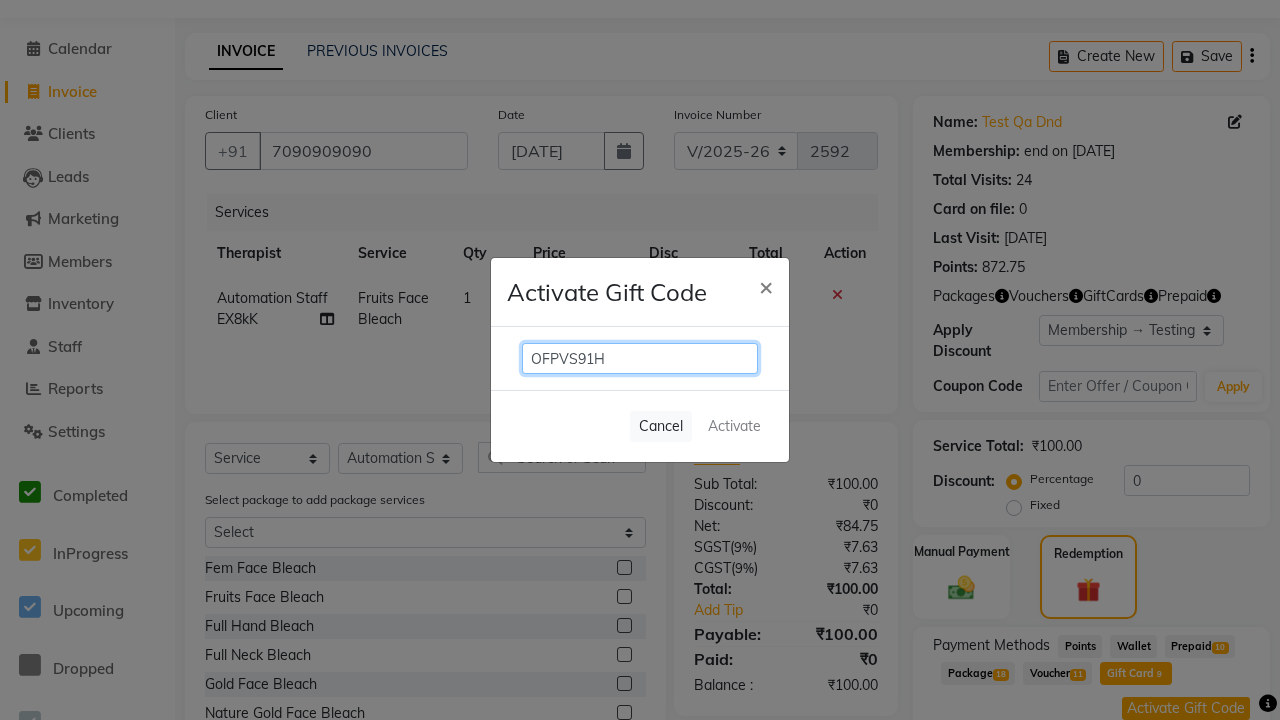 scroll, scrollTop: 184, scrollLeft: 0, axis: vertical 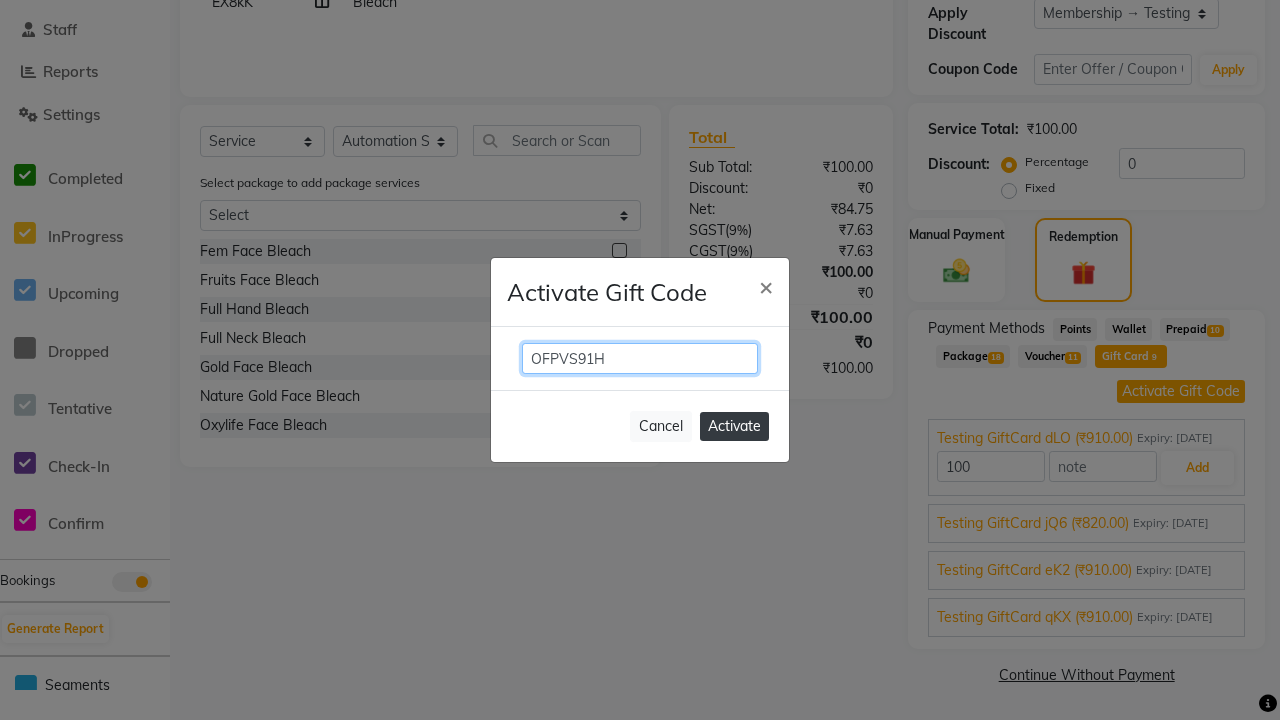 type on "OFPVS91H" 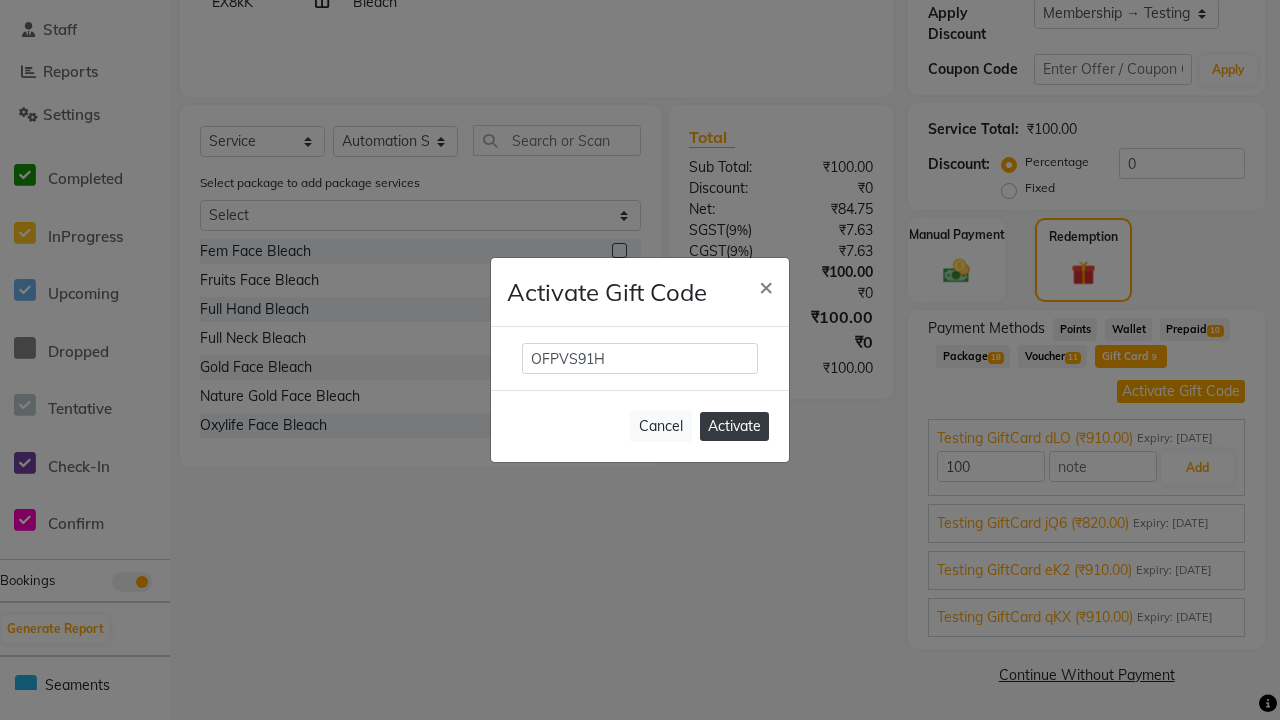 click on "Activate" 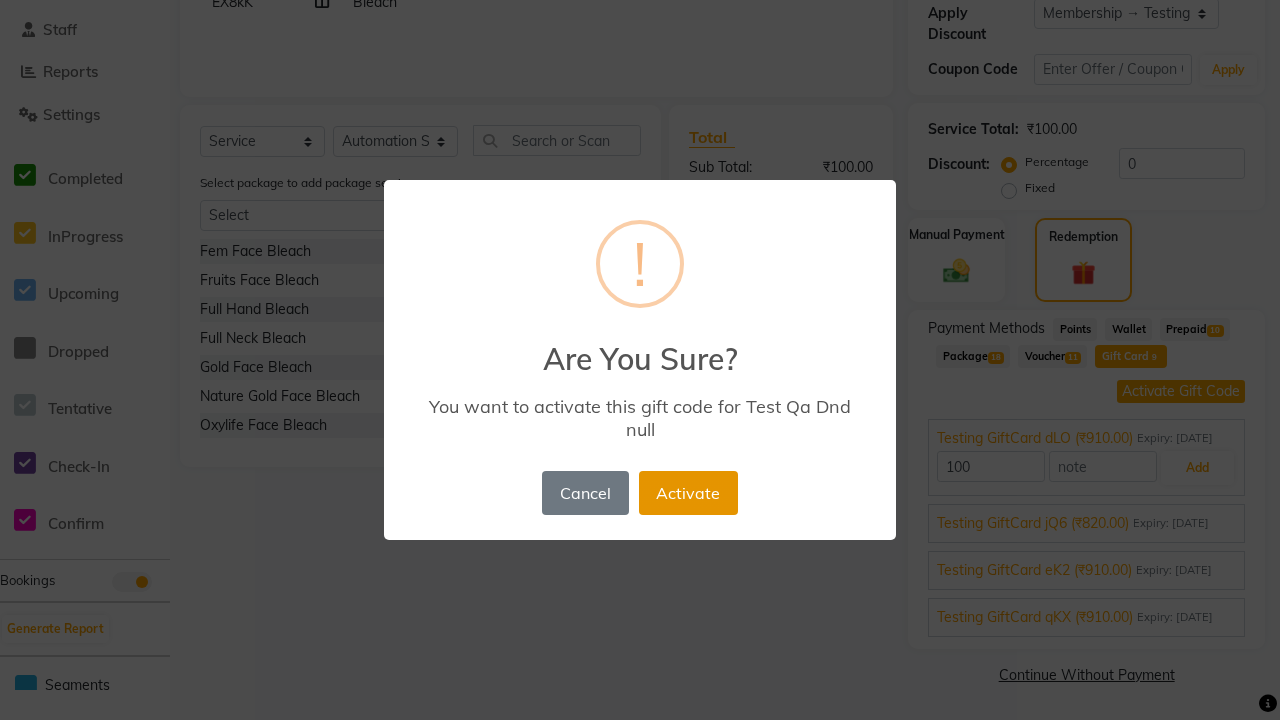 click on "Activate" at bounding box center [688, 493] 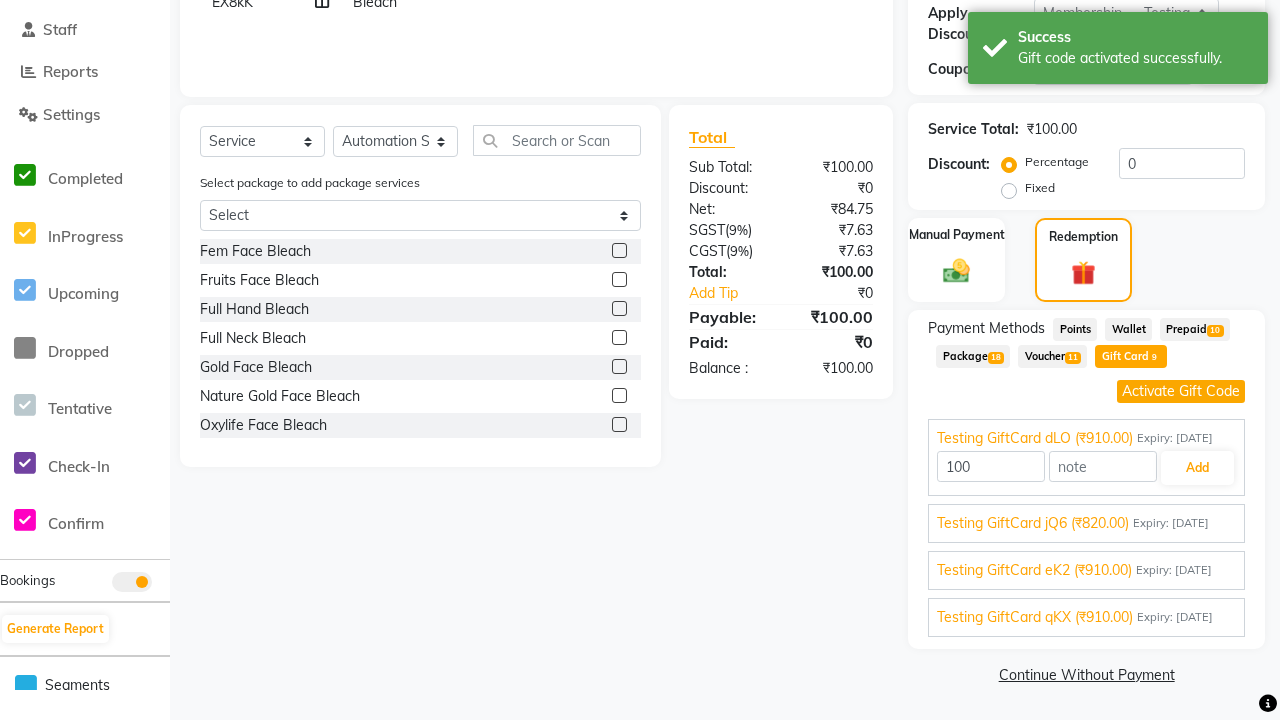 type on "910" 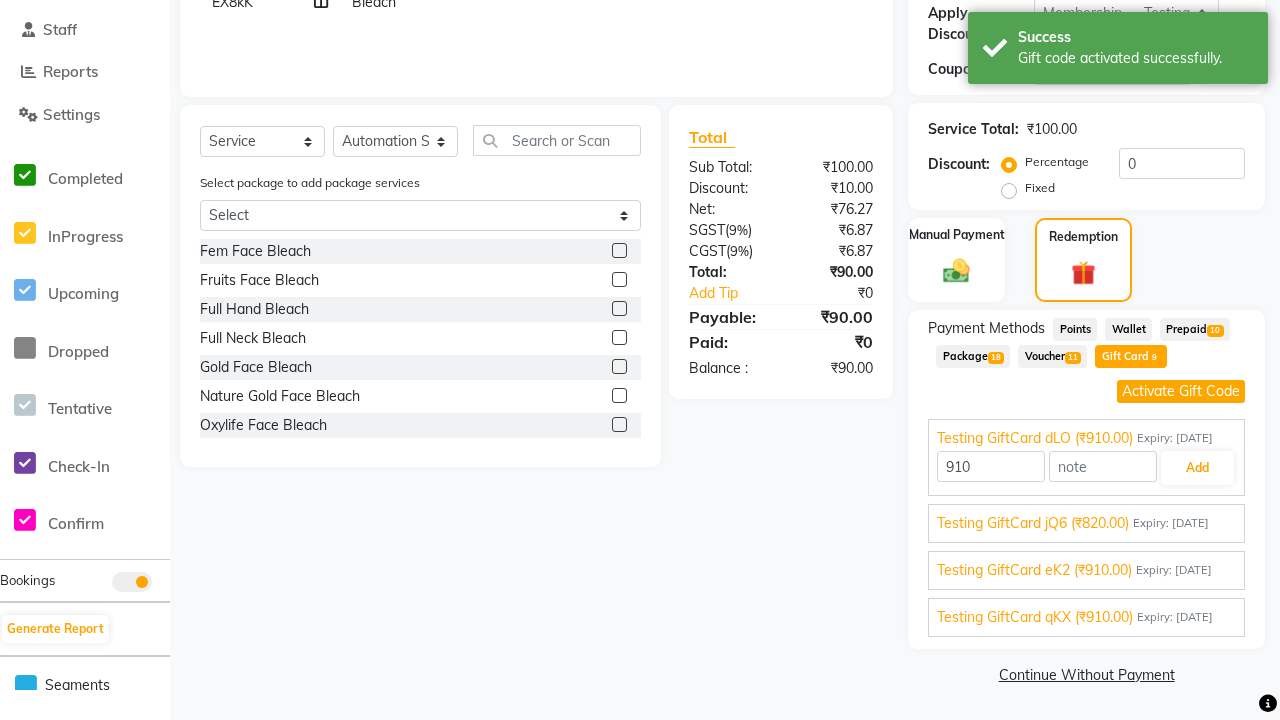 type on "10" 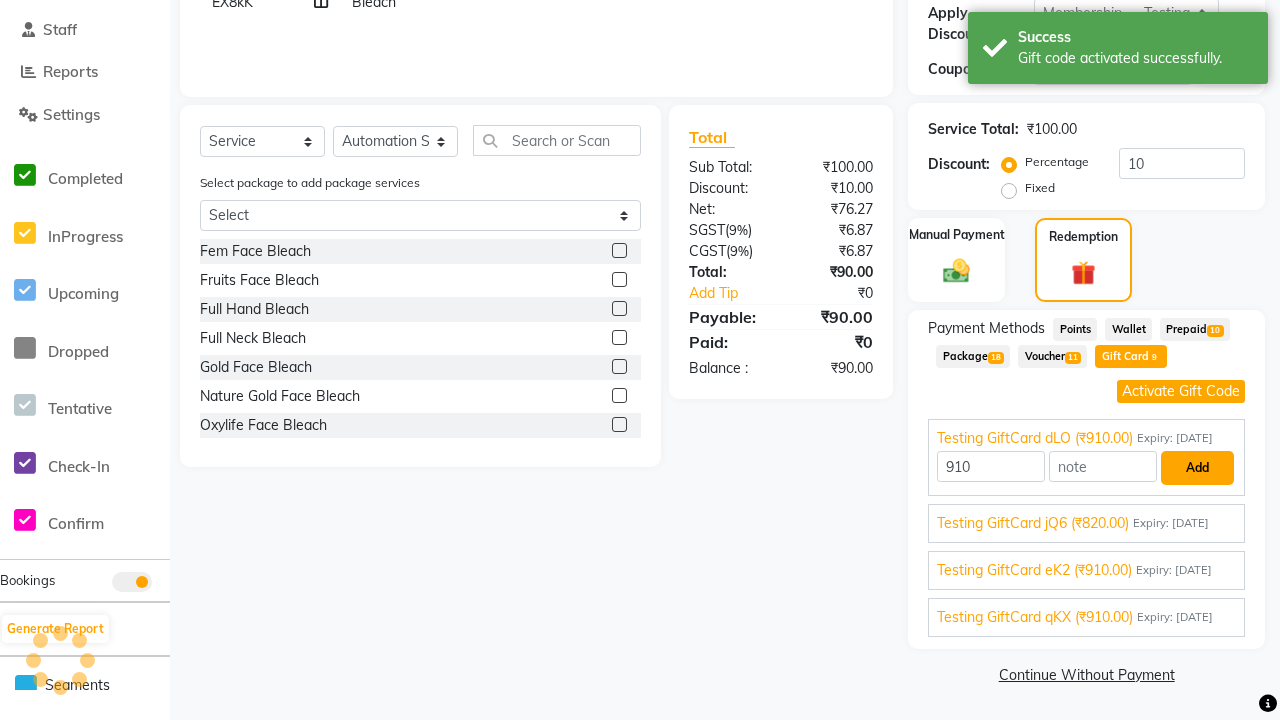 click on "Add" at bounding box center [1197, 468] 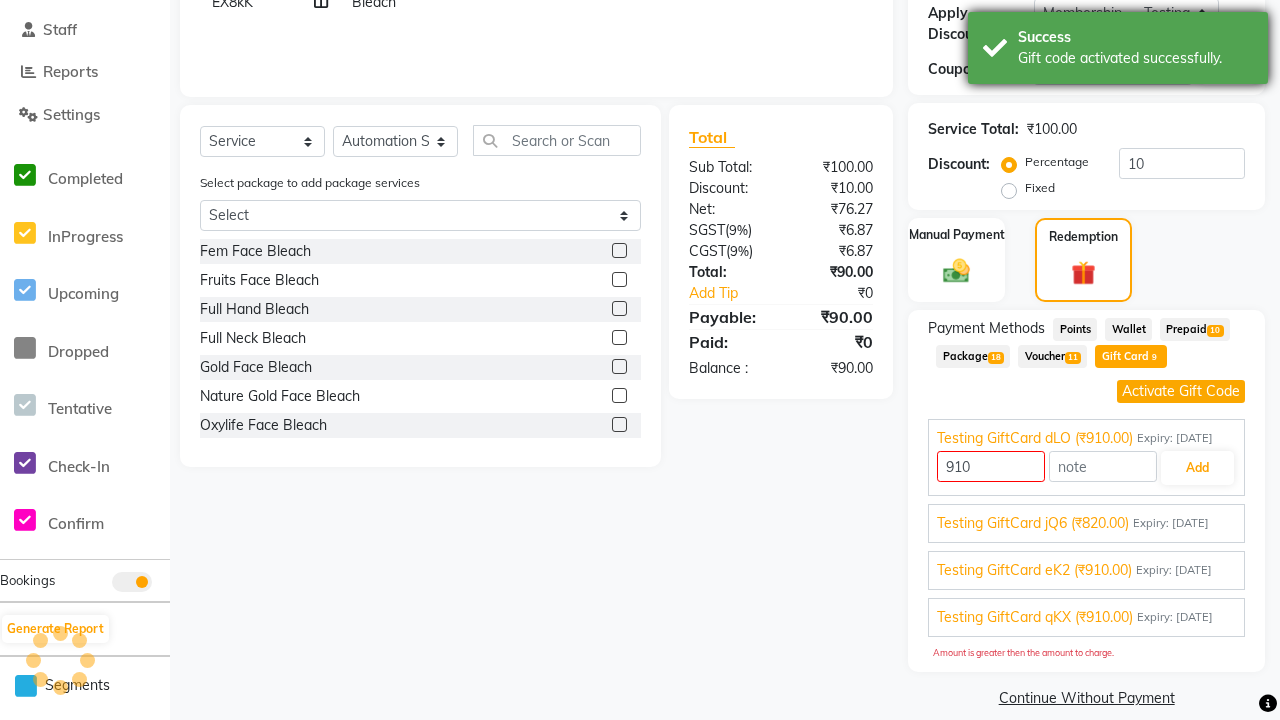 click on "Gift code activated successfully." at bounding box center [1135, 58] 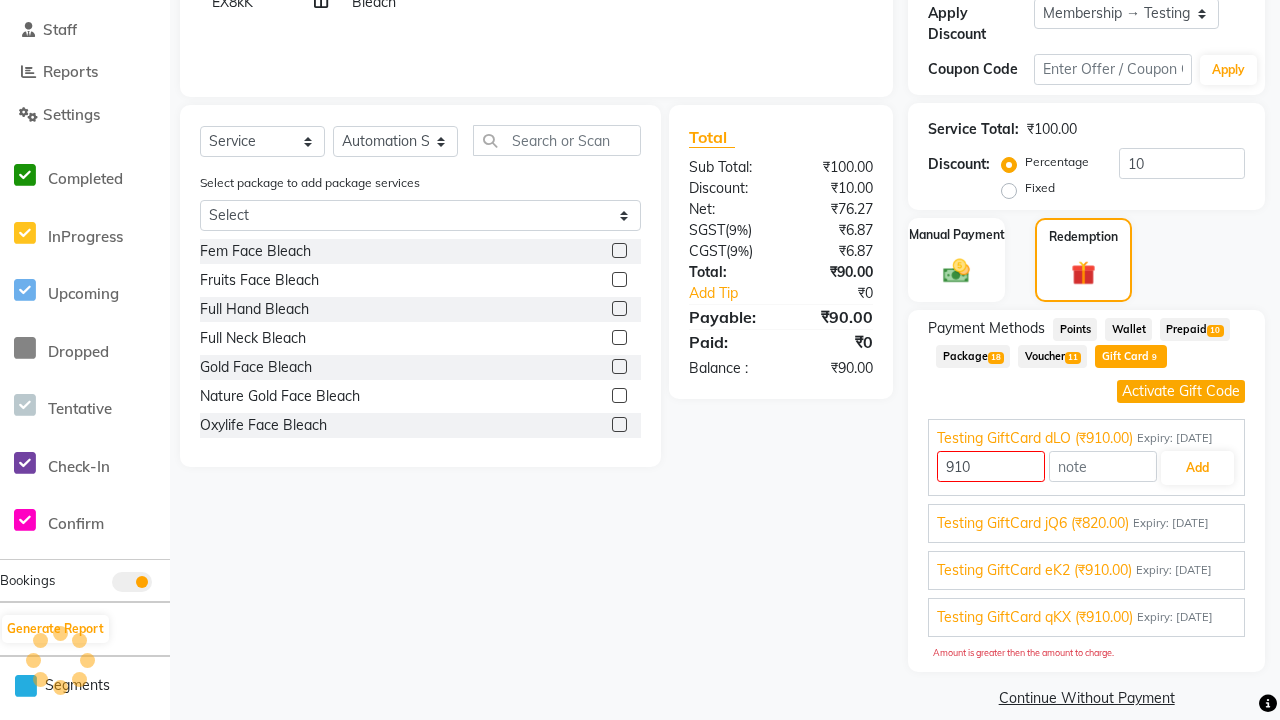 select on "0:" 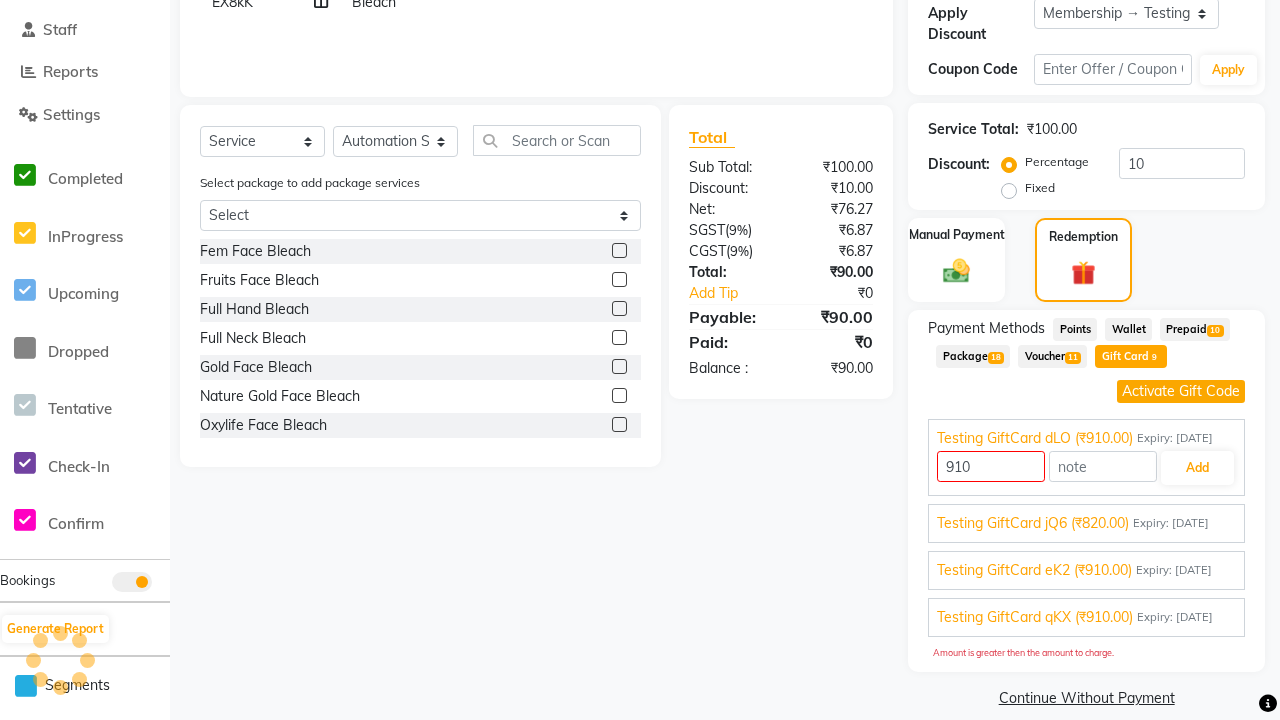 type on "0" 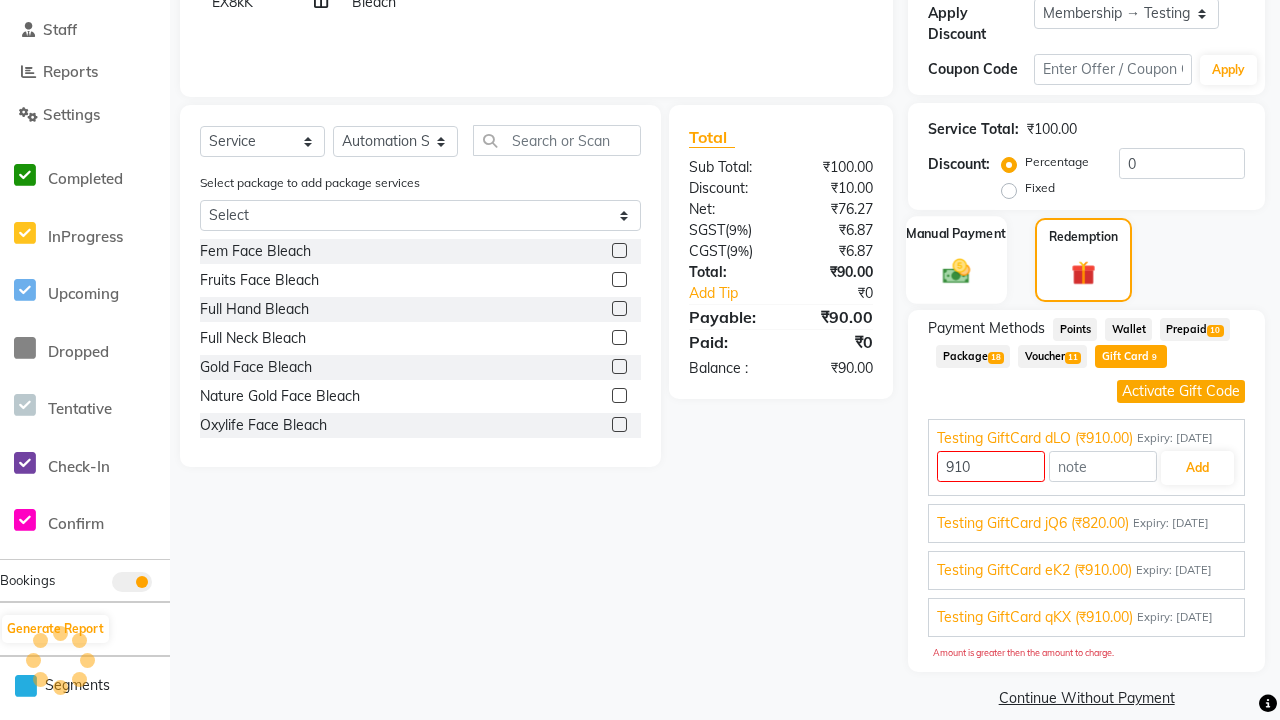 click 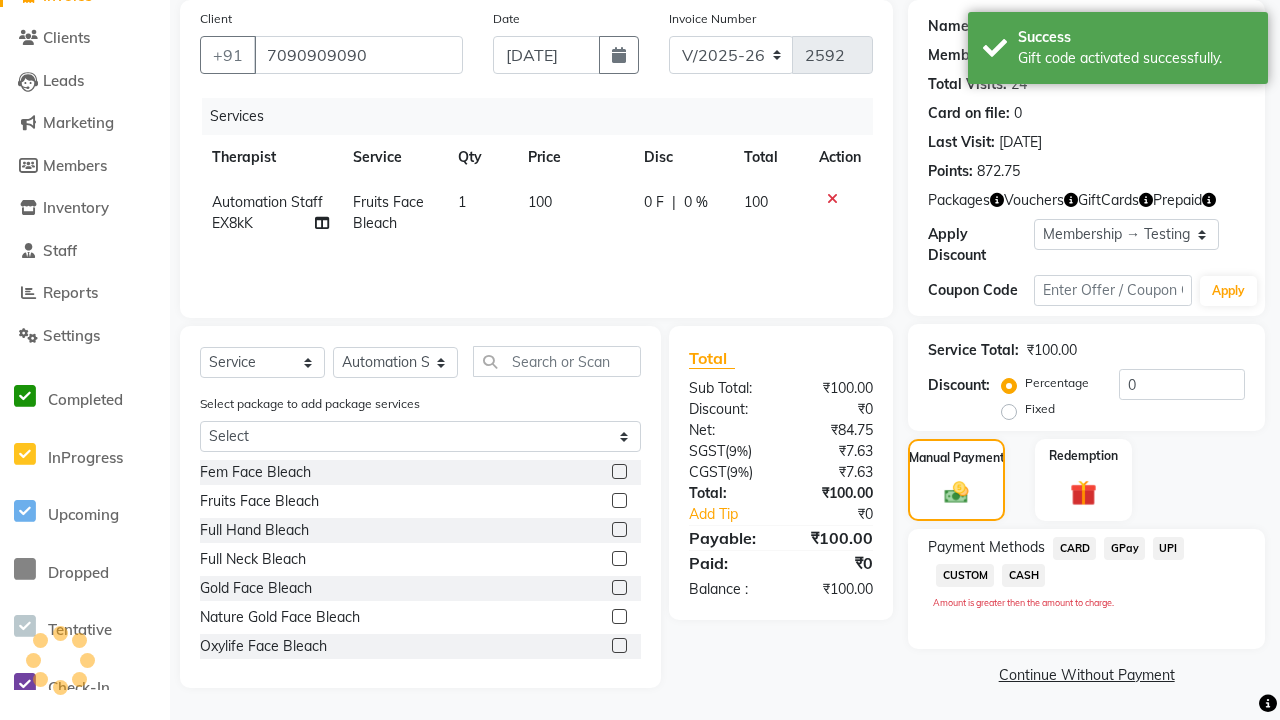click on "CARD" 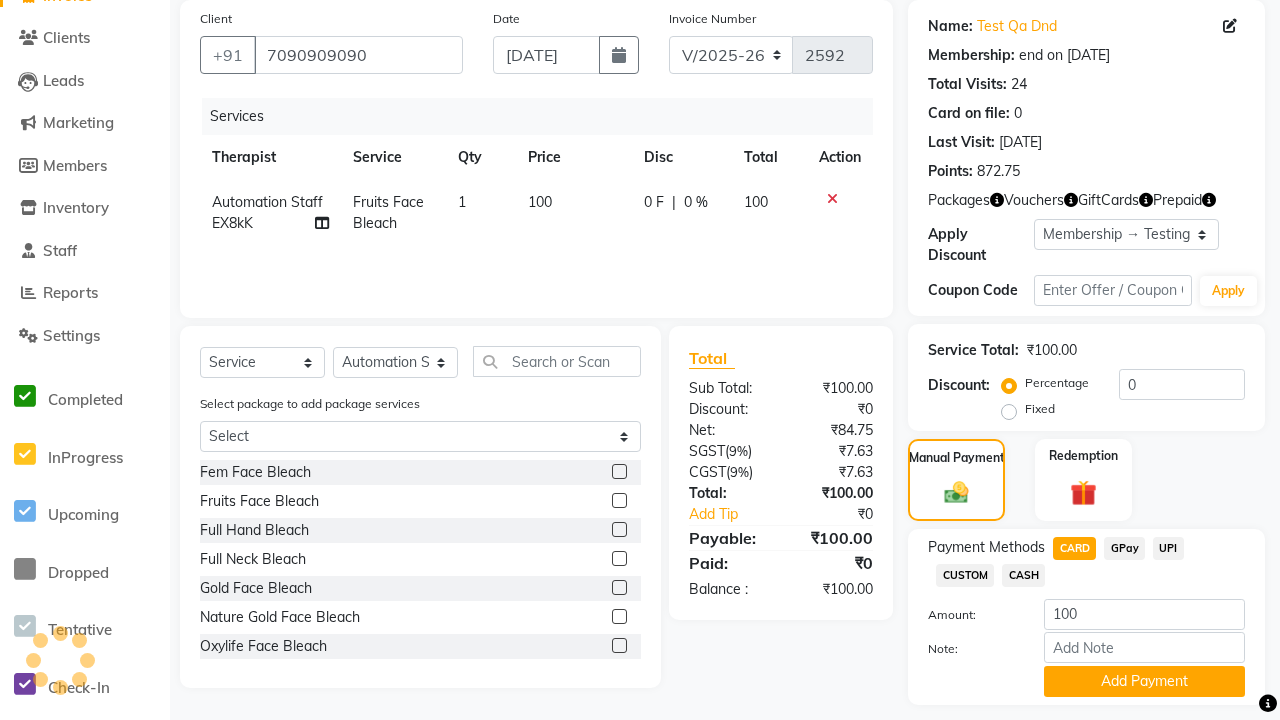 scroll, scrollTop: 206, scrollLeft: 0, axis: vertical 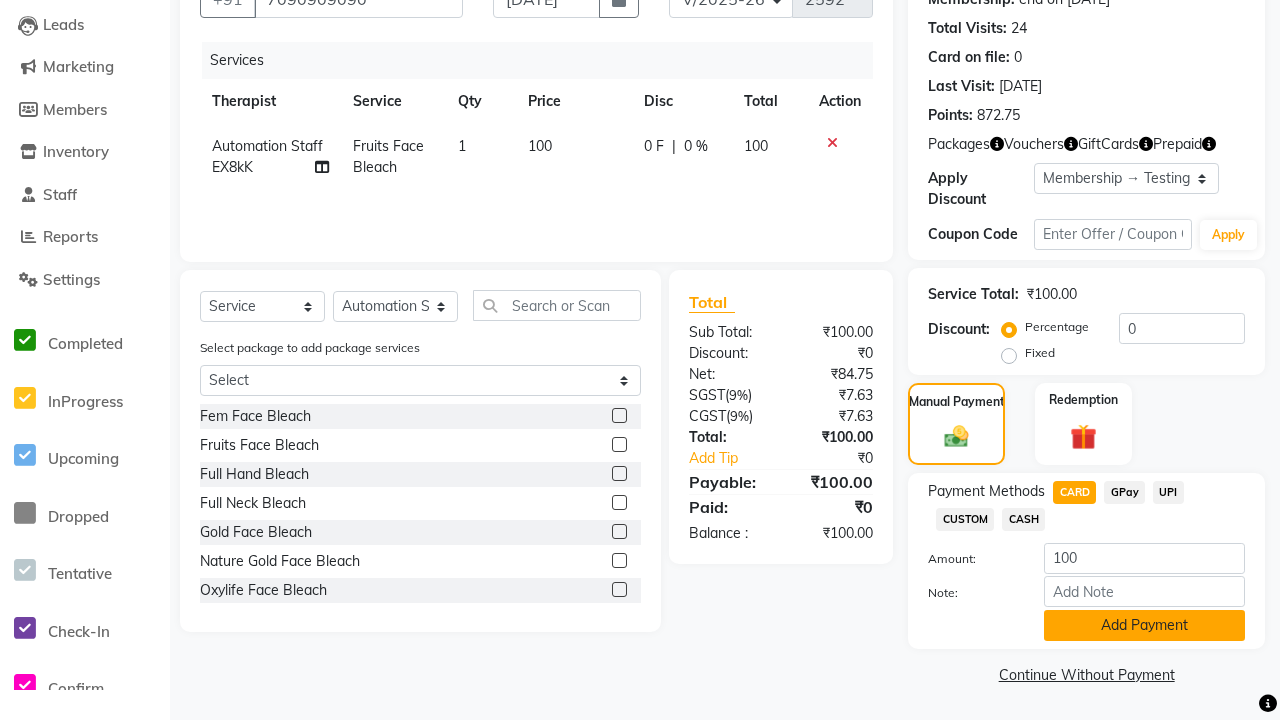 click on "Add Payment" 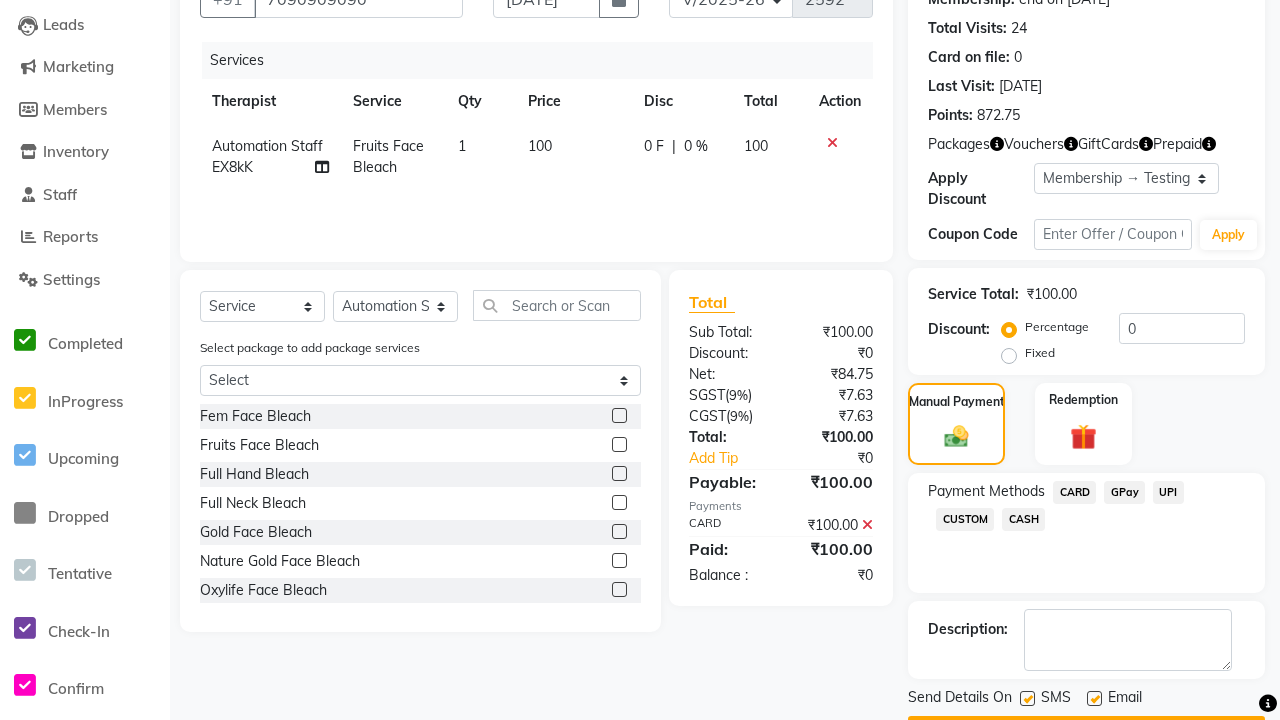 click 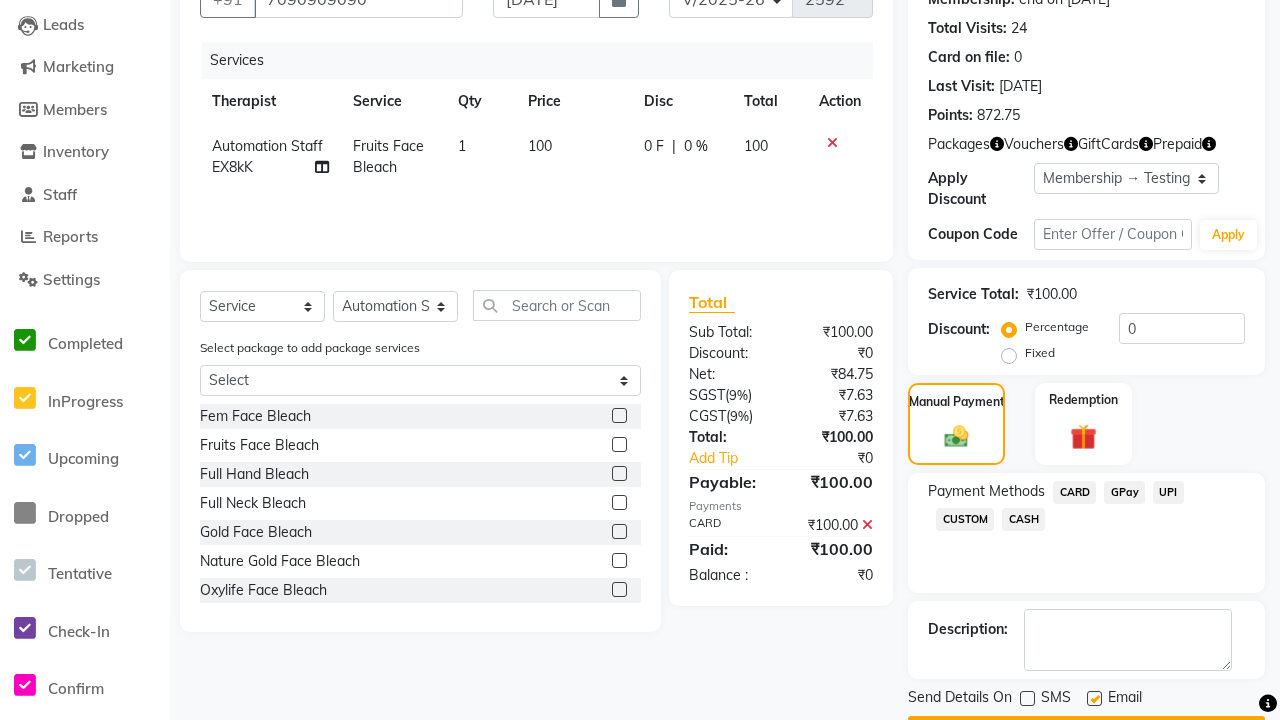 click 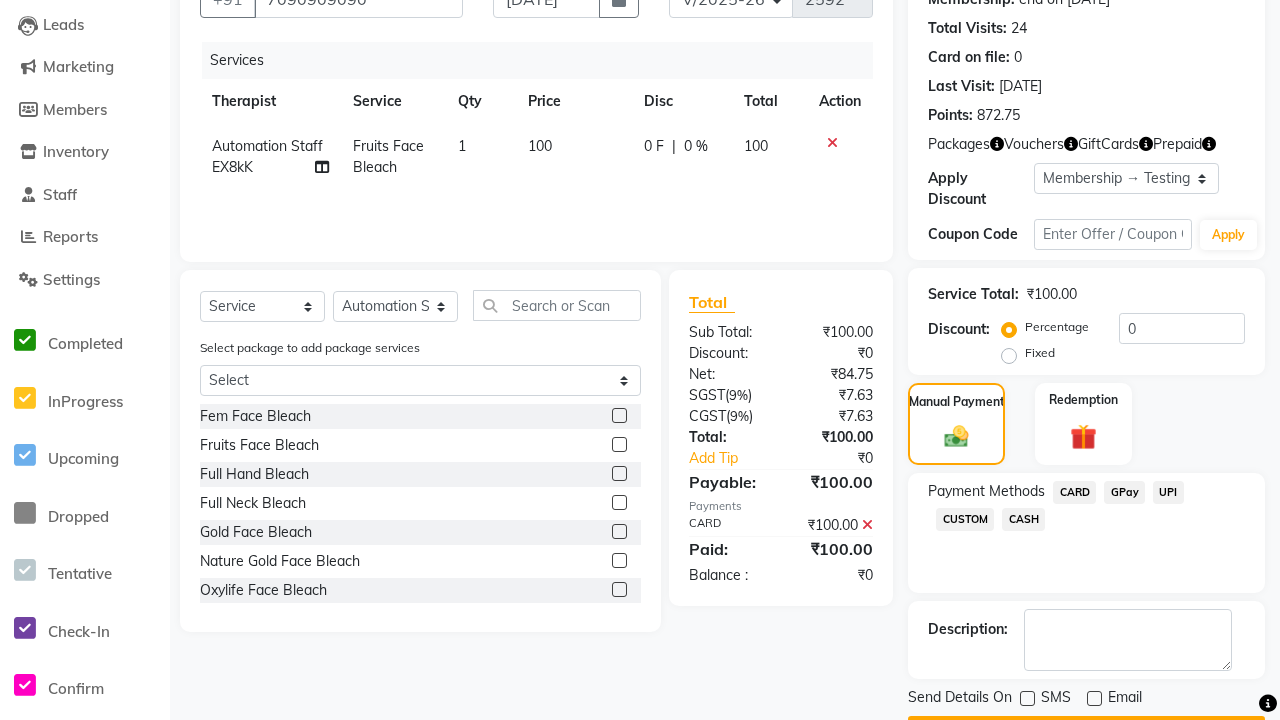 click on "Checkout" 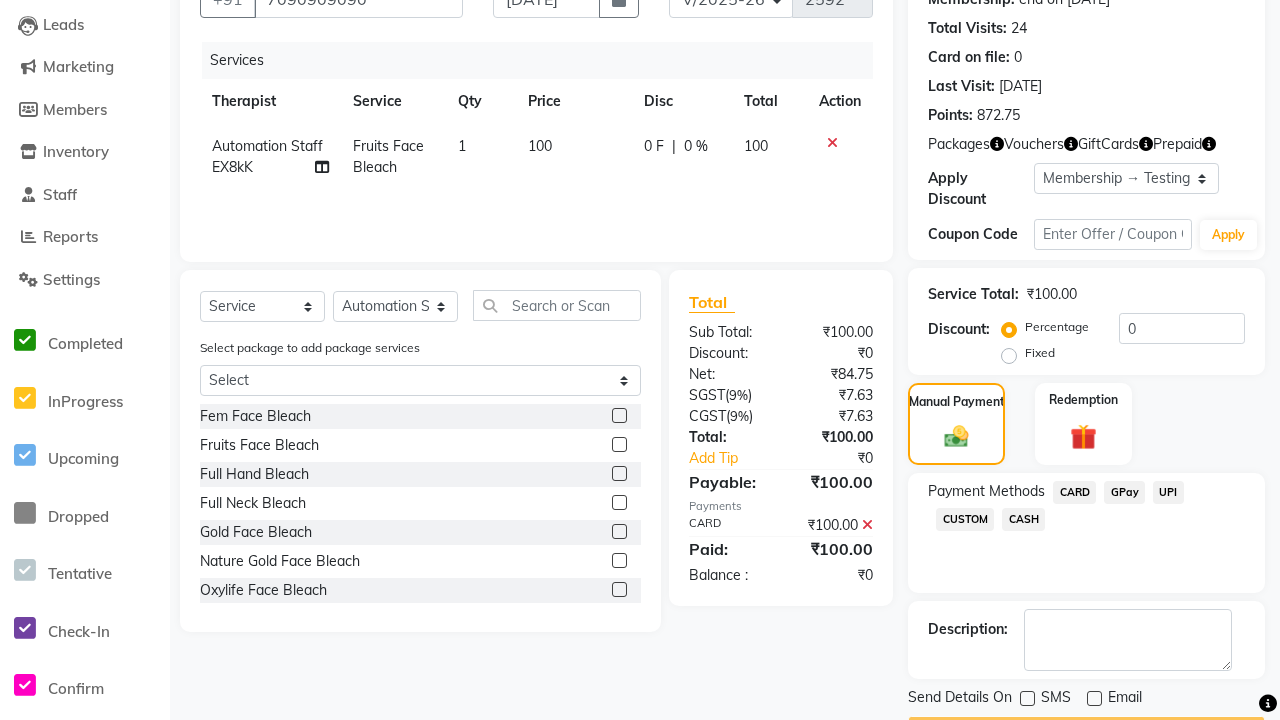 scroll, scrollTop: 232, scrollLeft: 0, axis: vertical 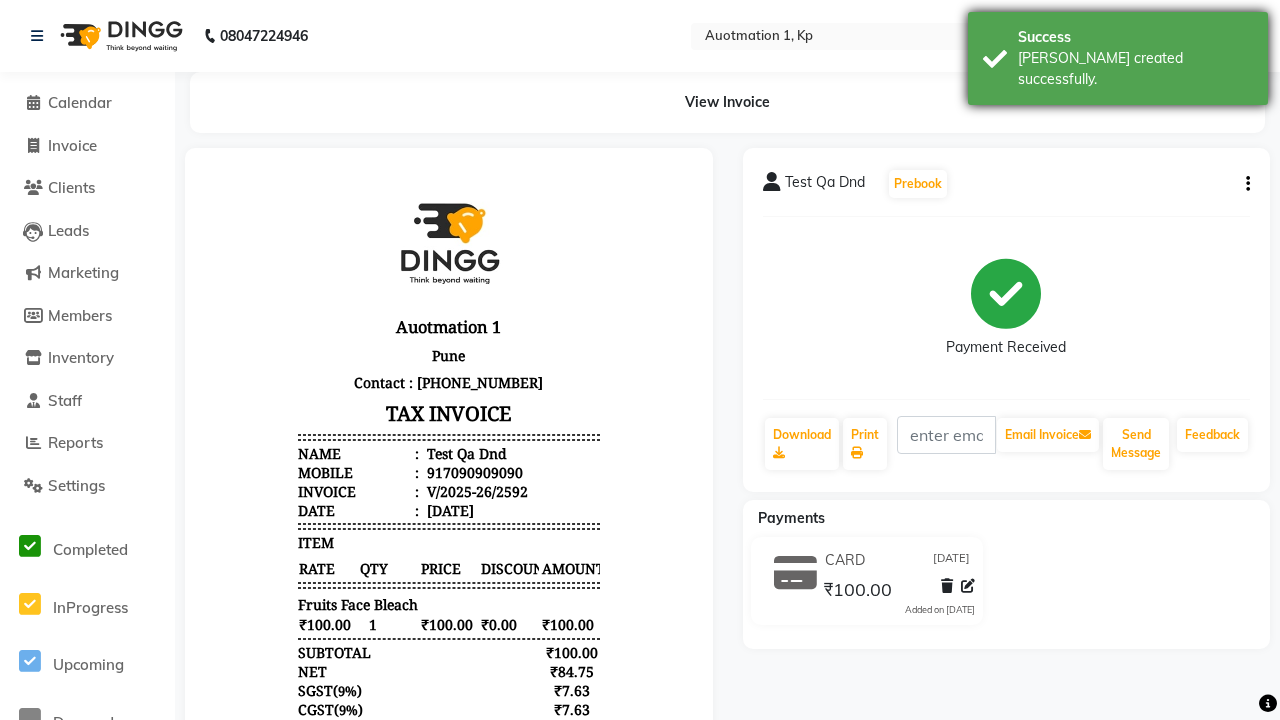 click on "[PERSON_NAME] created successfully." at bounding box center [1135, 69] 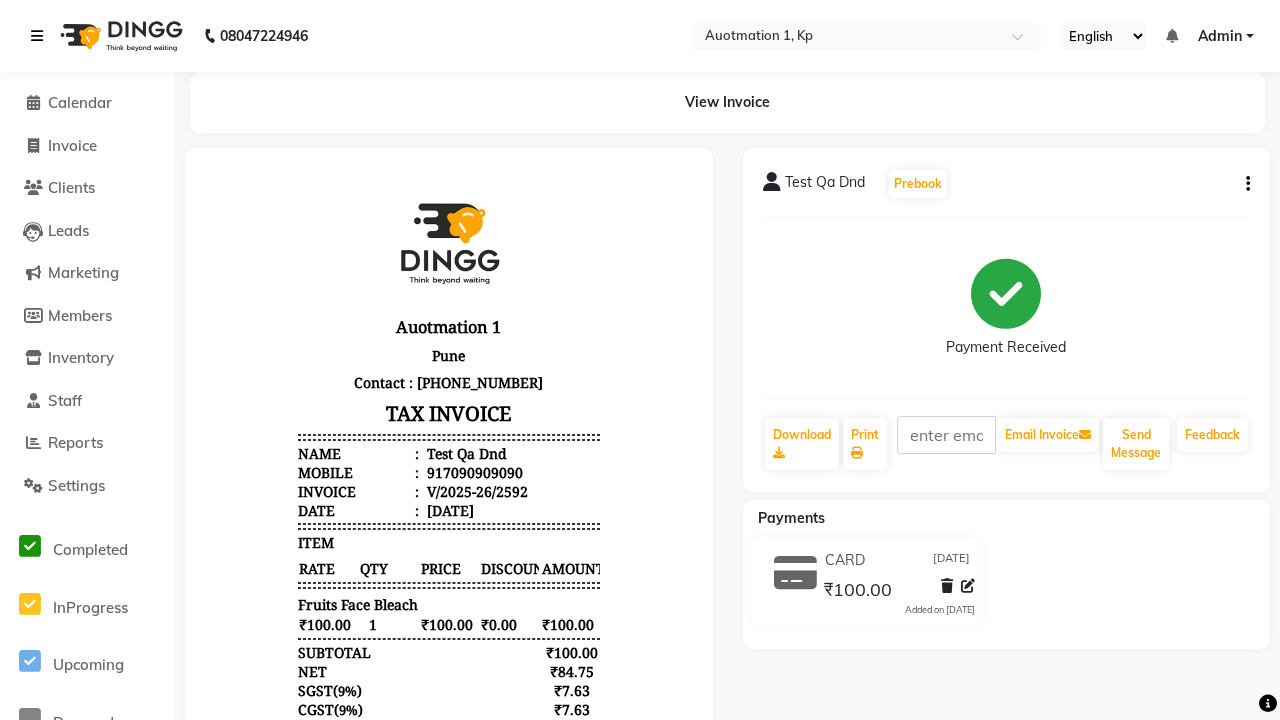 click at bounding box center [37, 36] 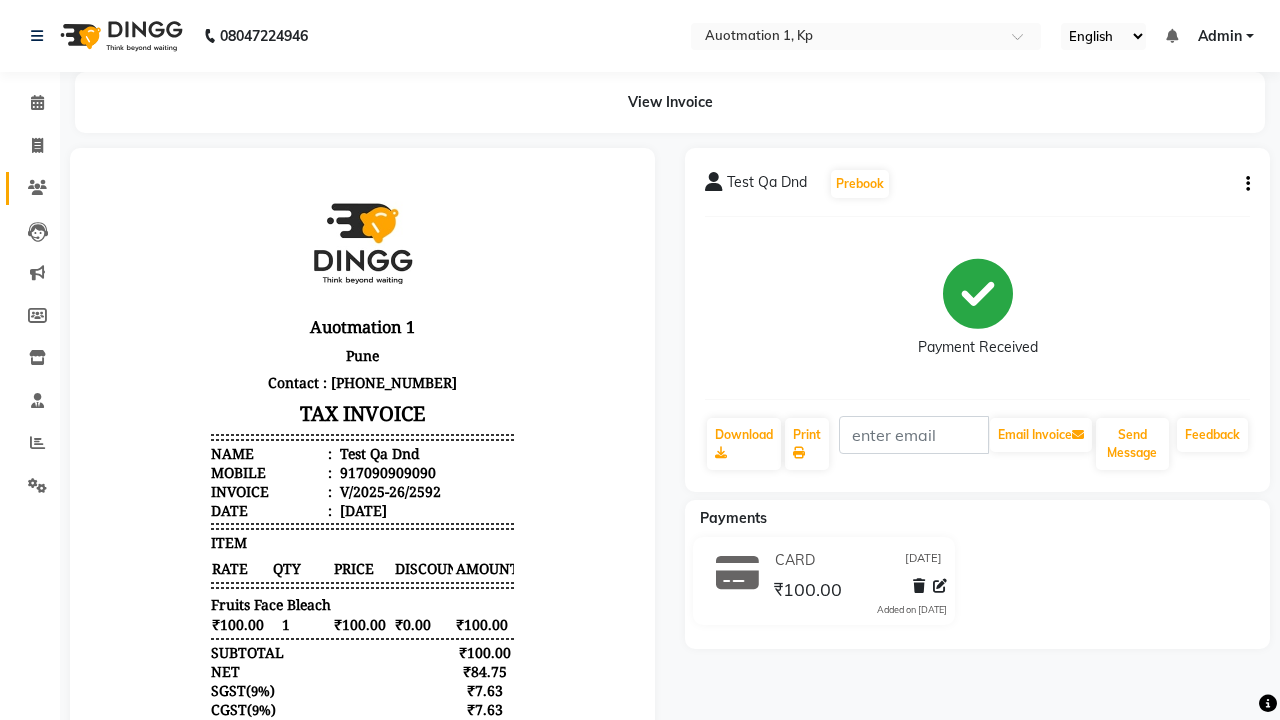 click 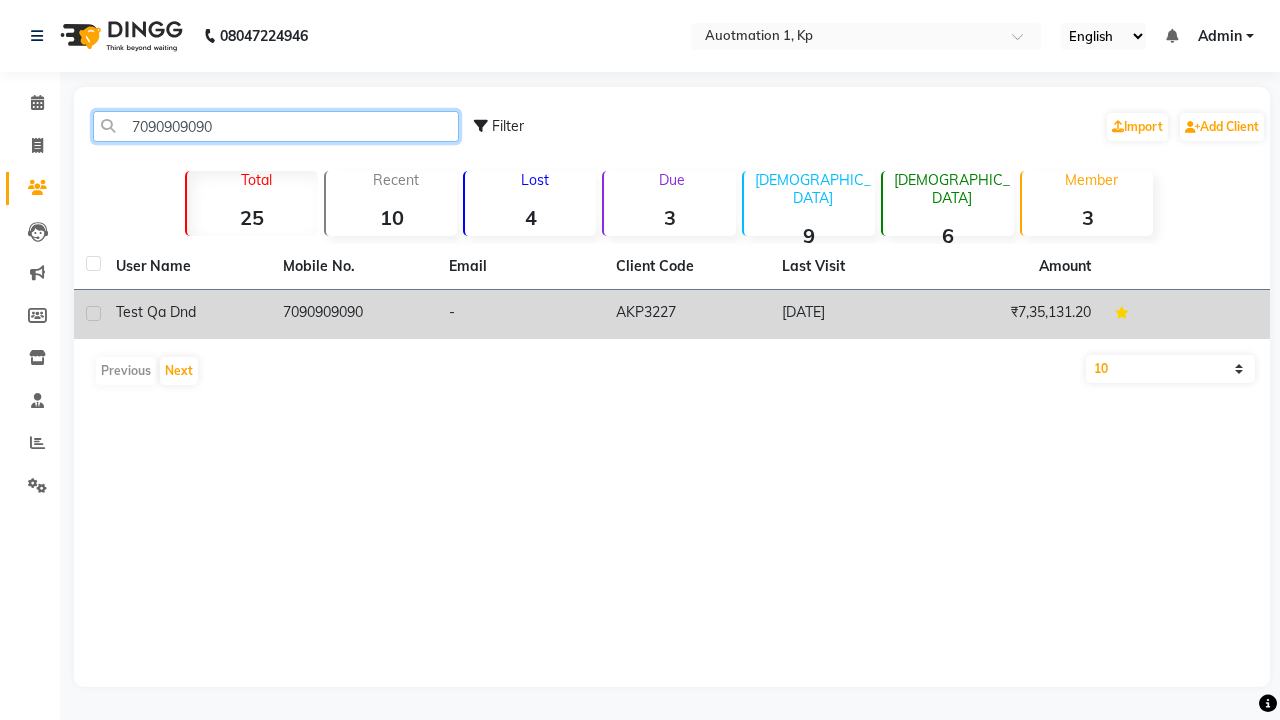 type on "7090909090" 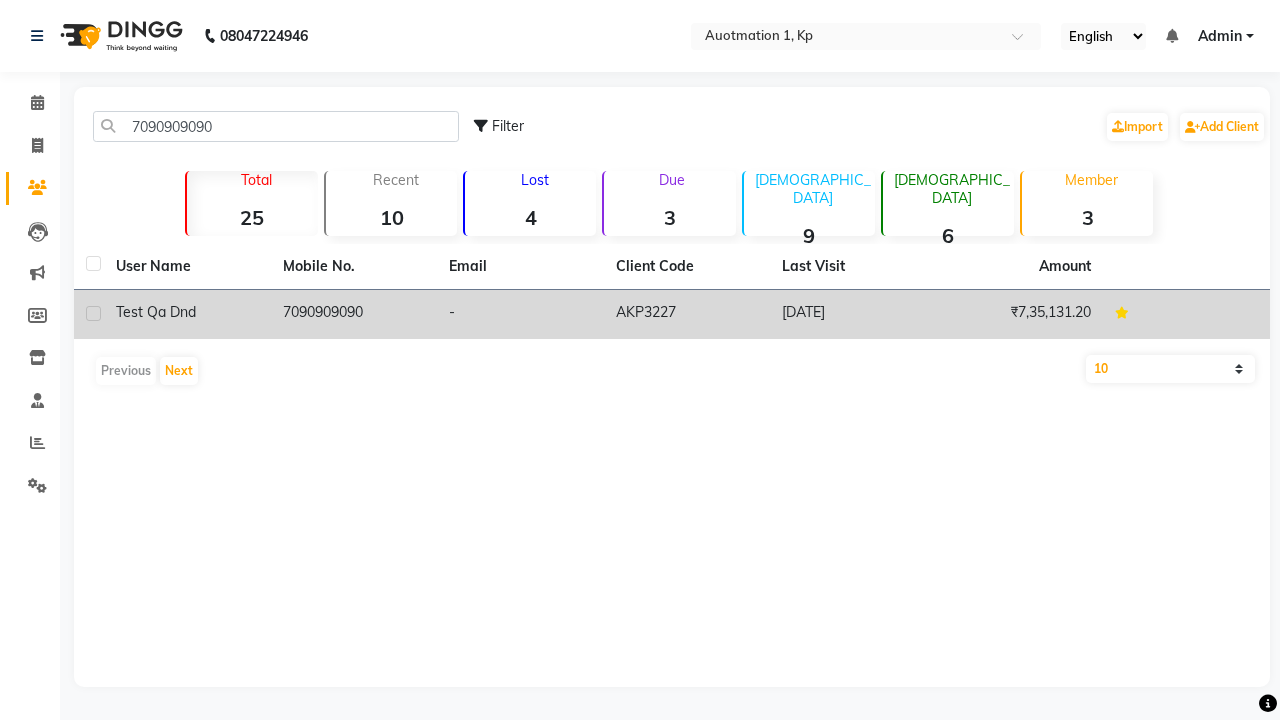 click on "7090909090" 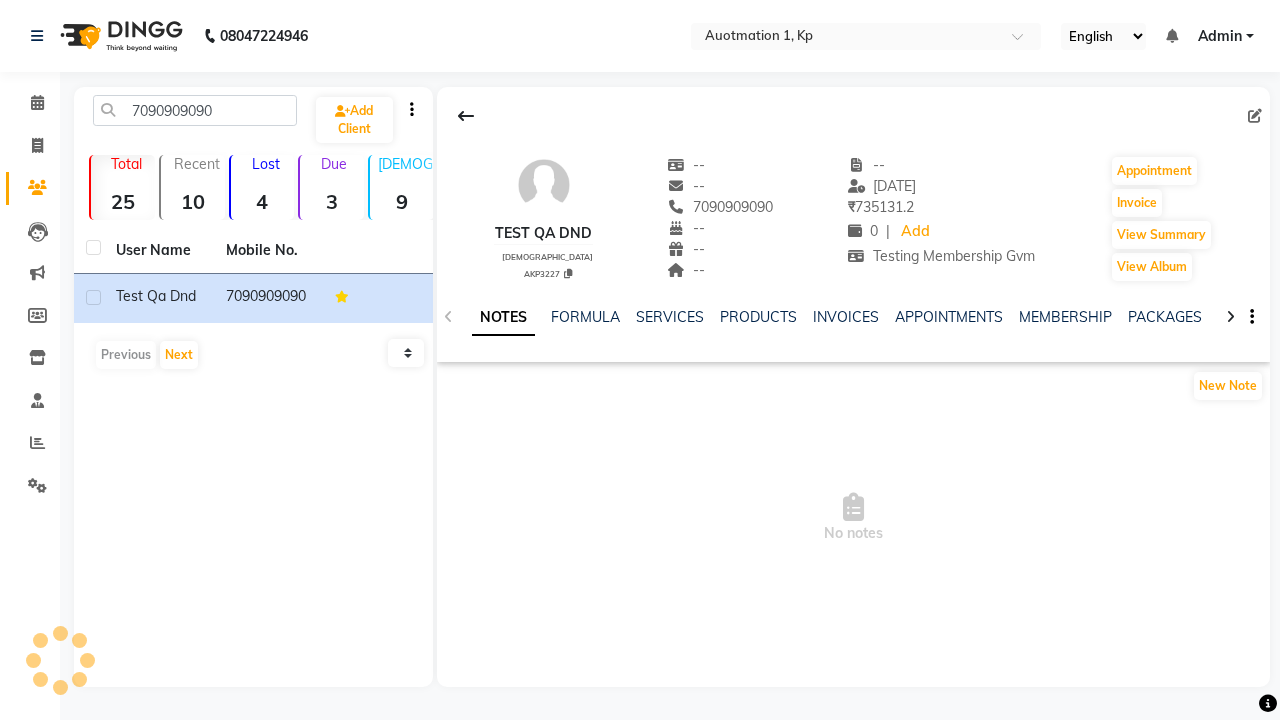 click on "GIFTCARDS" 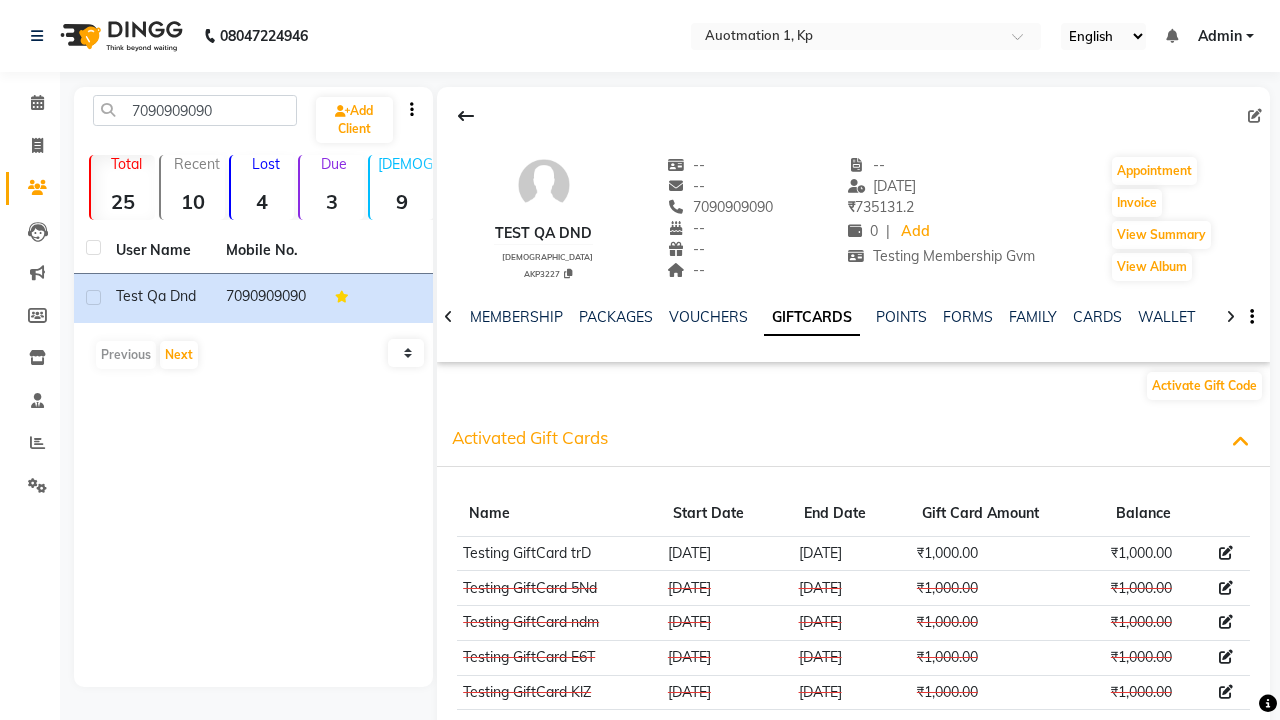 click at bounding box center (1226, 553) 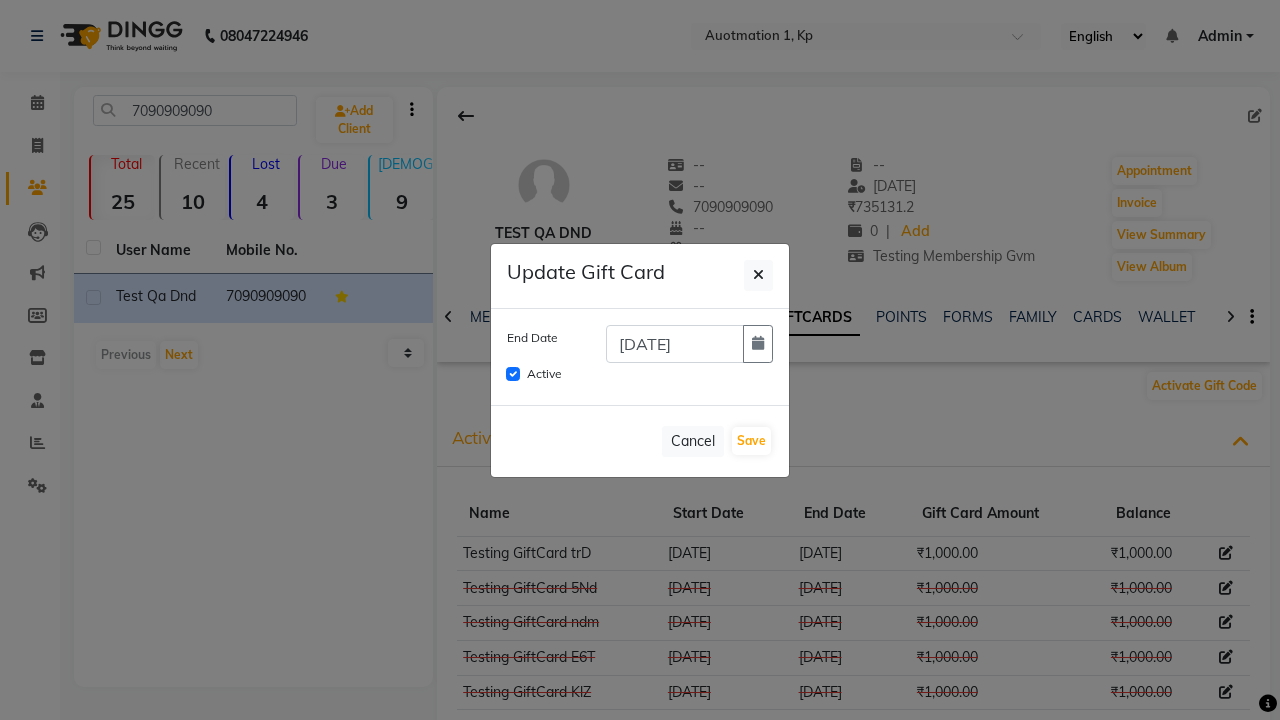 scroll, scrollTop: 0, scrollLeft: 403, axis: horizontal 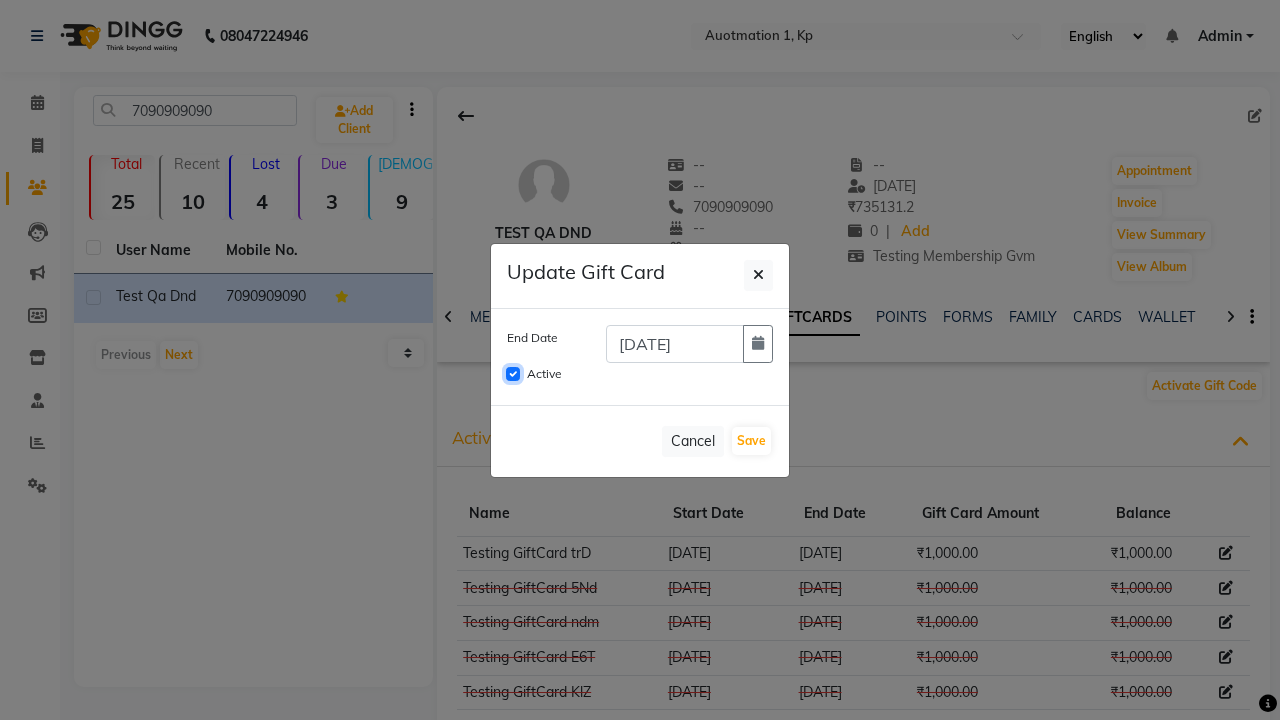 click on "Active" at bounding box center (513, 374) 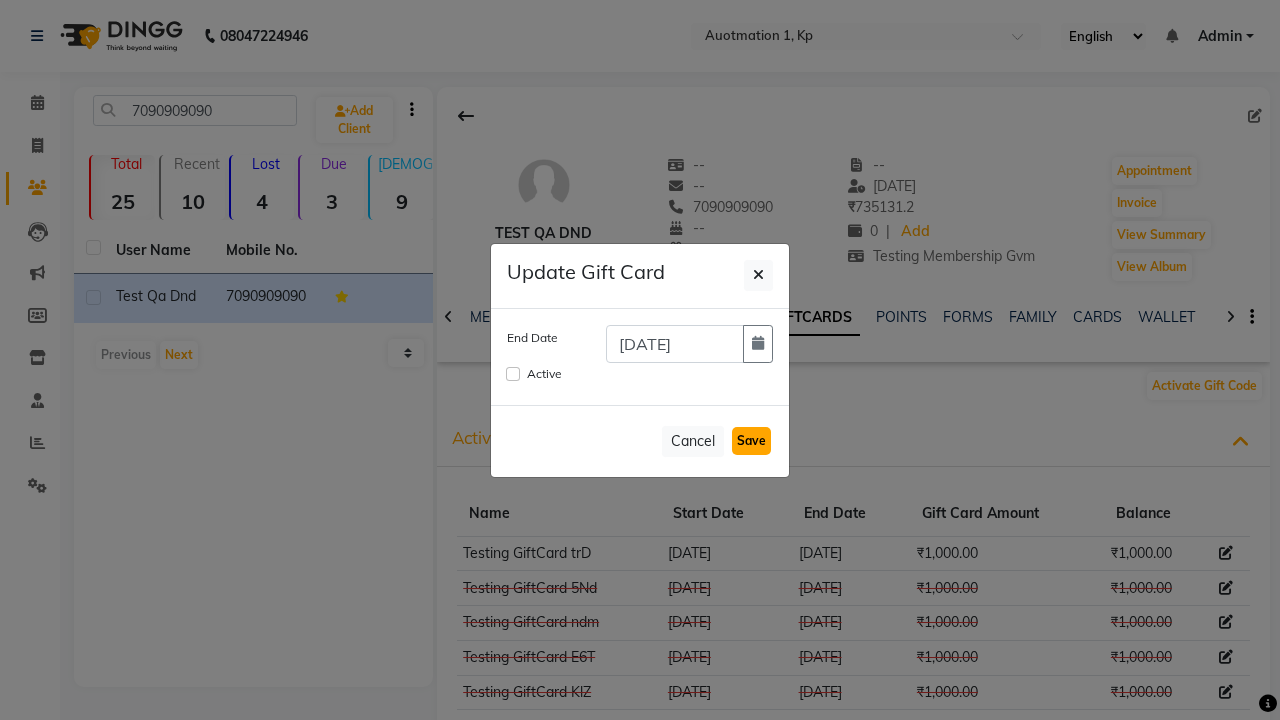 click on "Save" 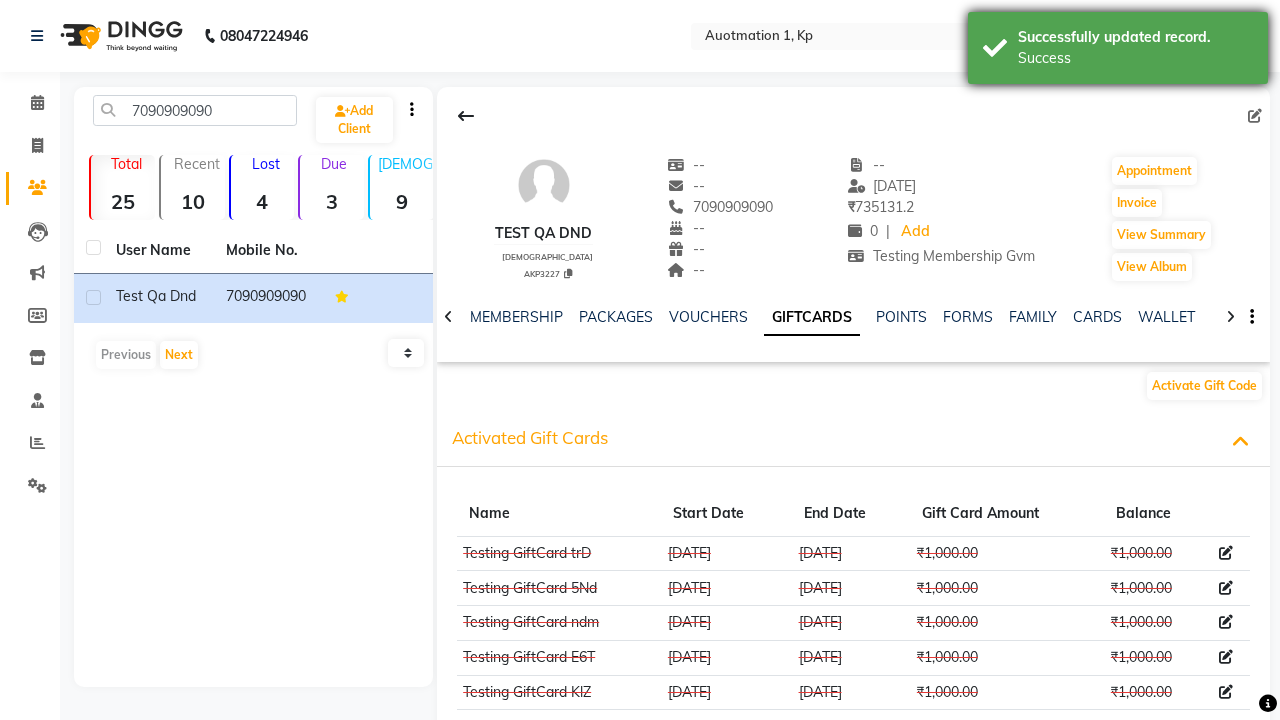 click on "Success" at bounding box center [1135, 58] 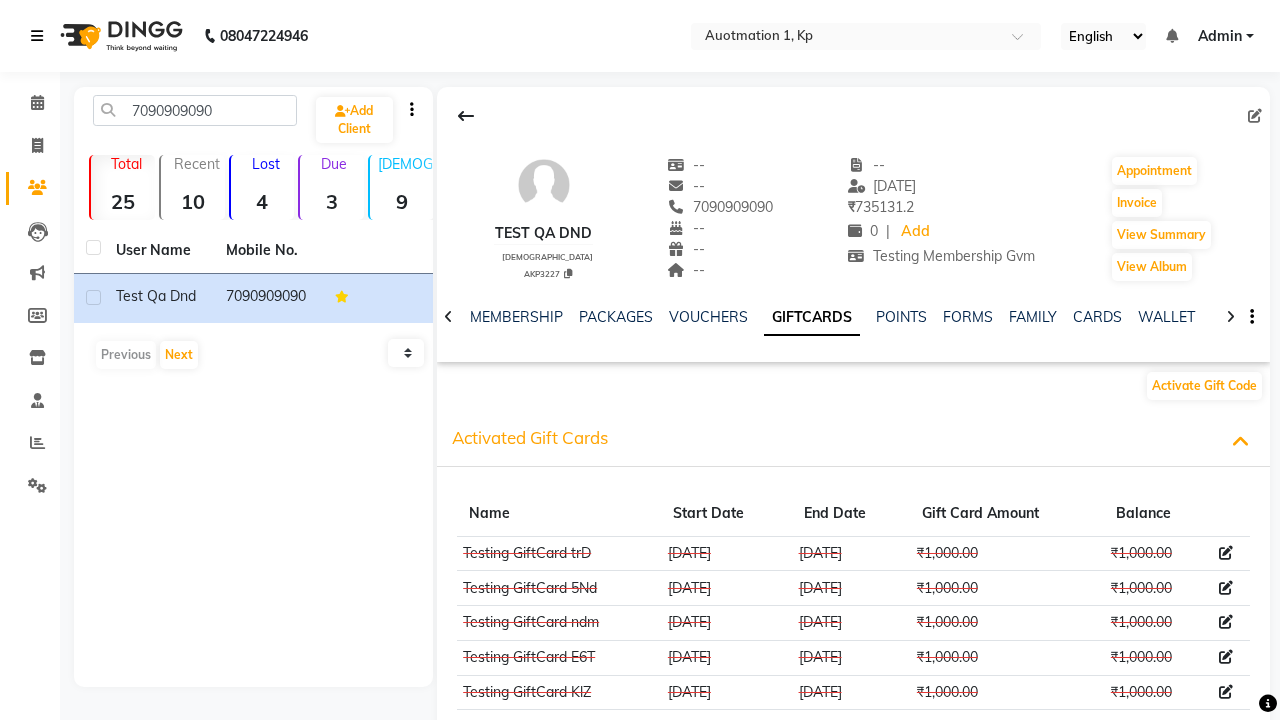 click at bounding box center (37, 36) 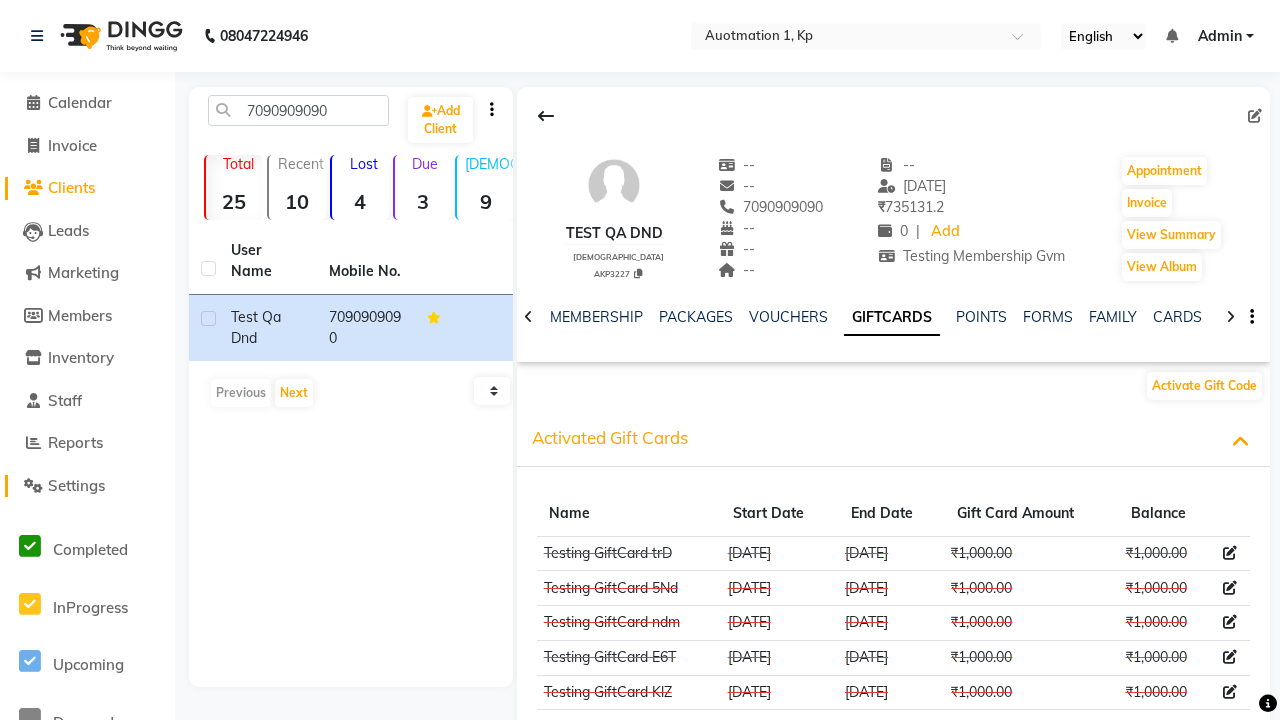 click on "Settings" 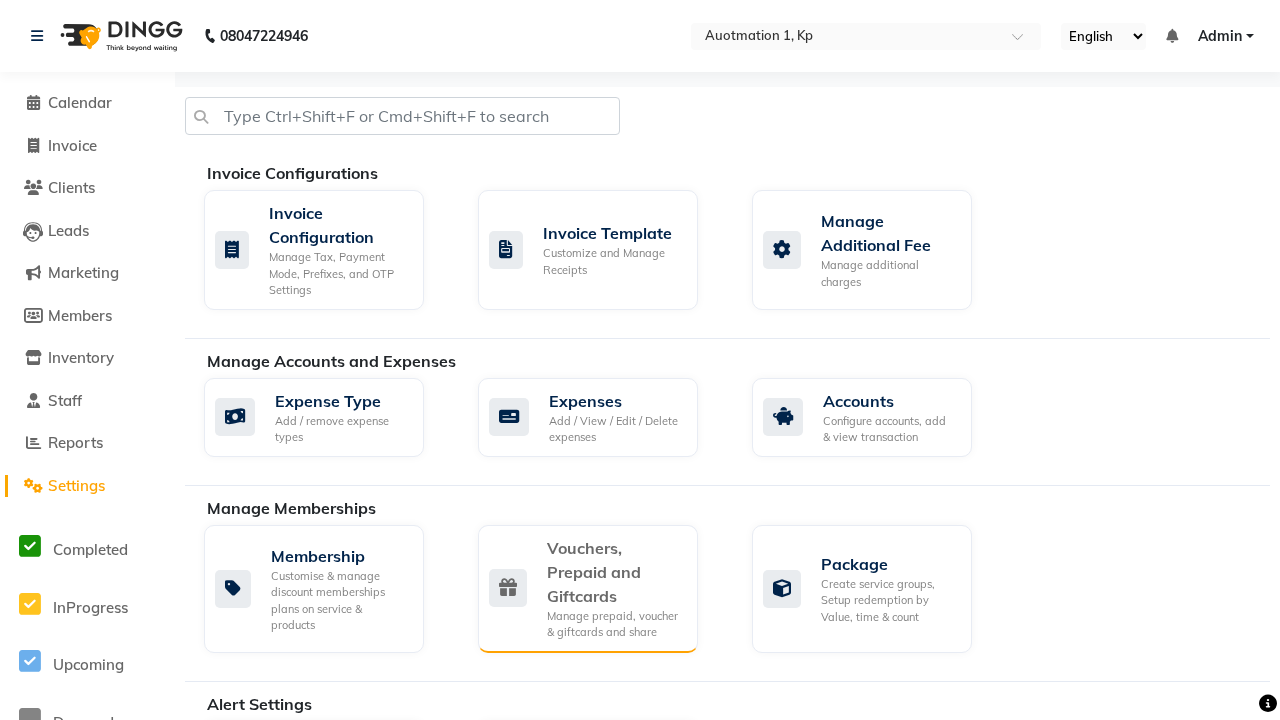 click on "Vouchers, Prepaid and Giftcards" 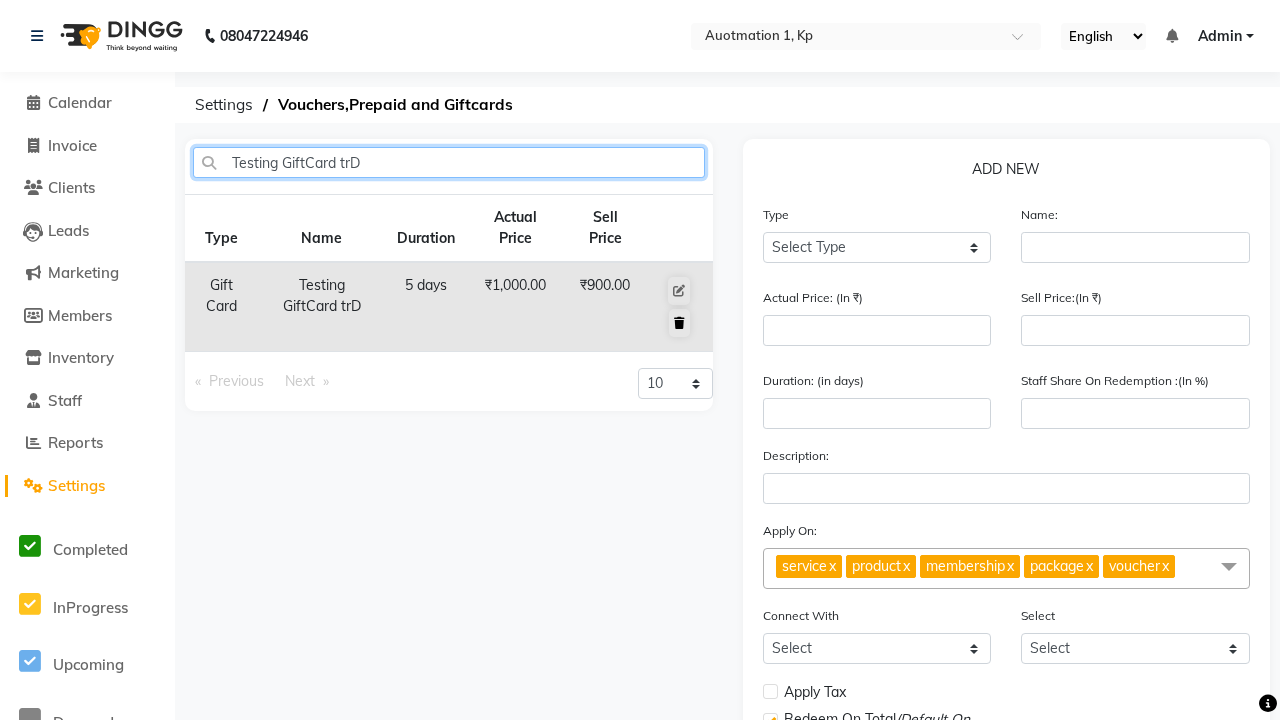 type on "Testing GiftCard trD" 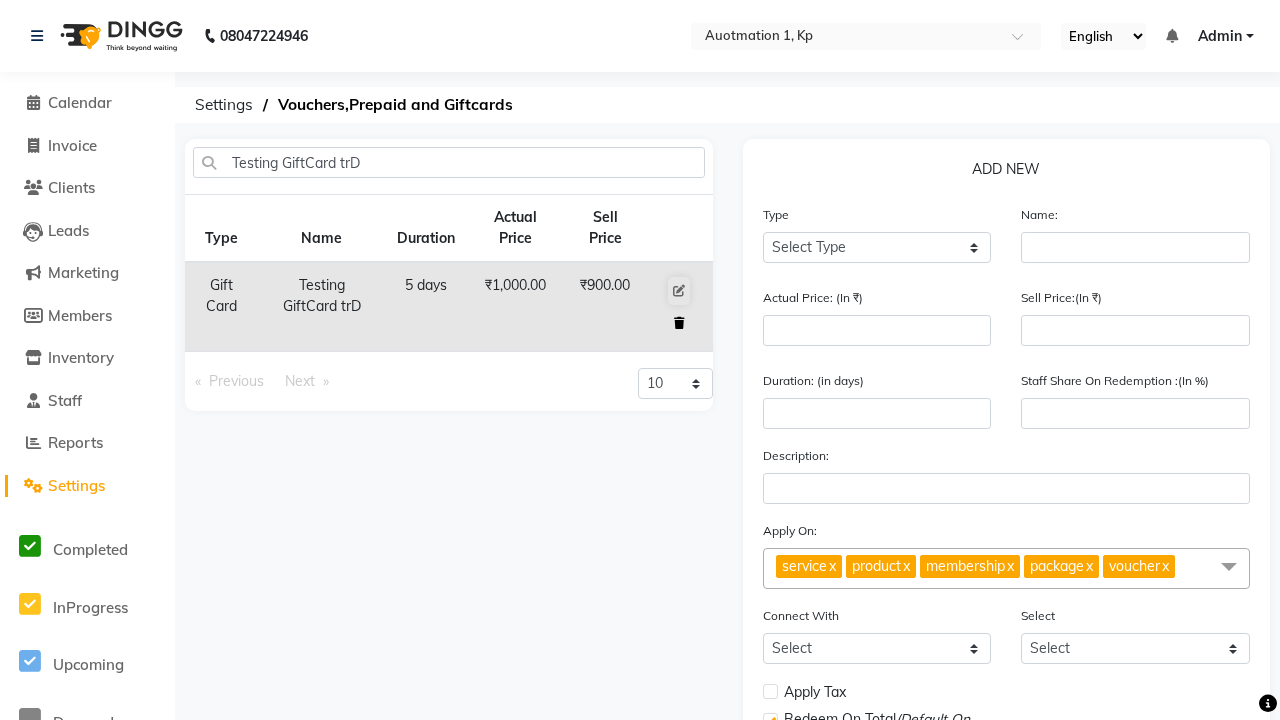 click 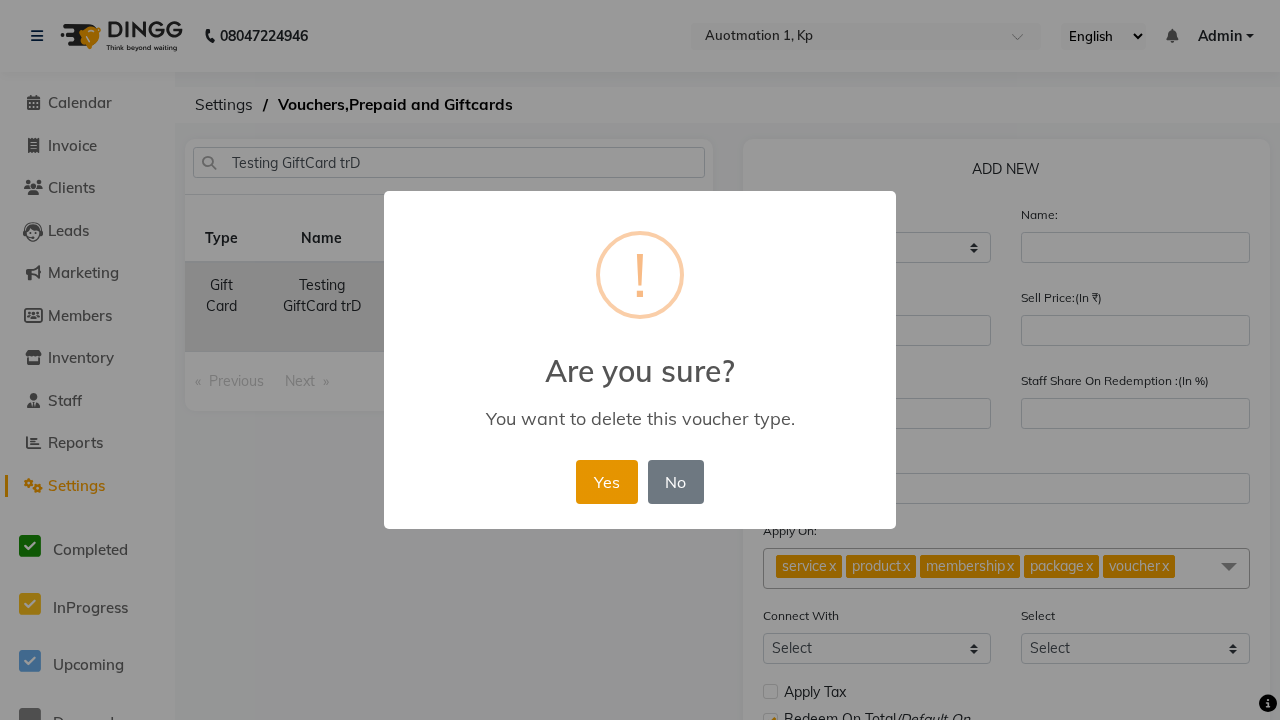 click on "Yes" at bounding box center (606, 482) 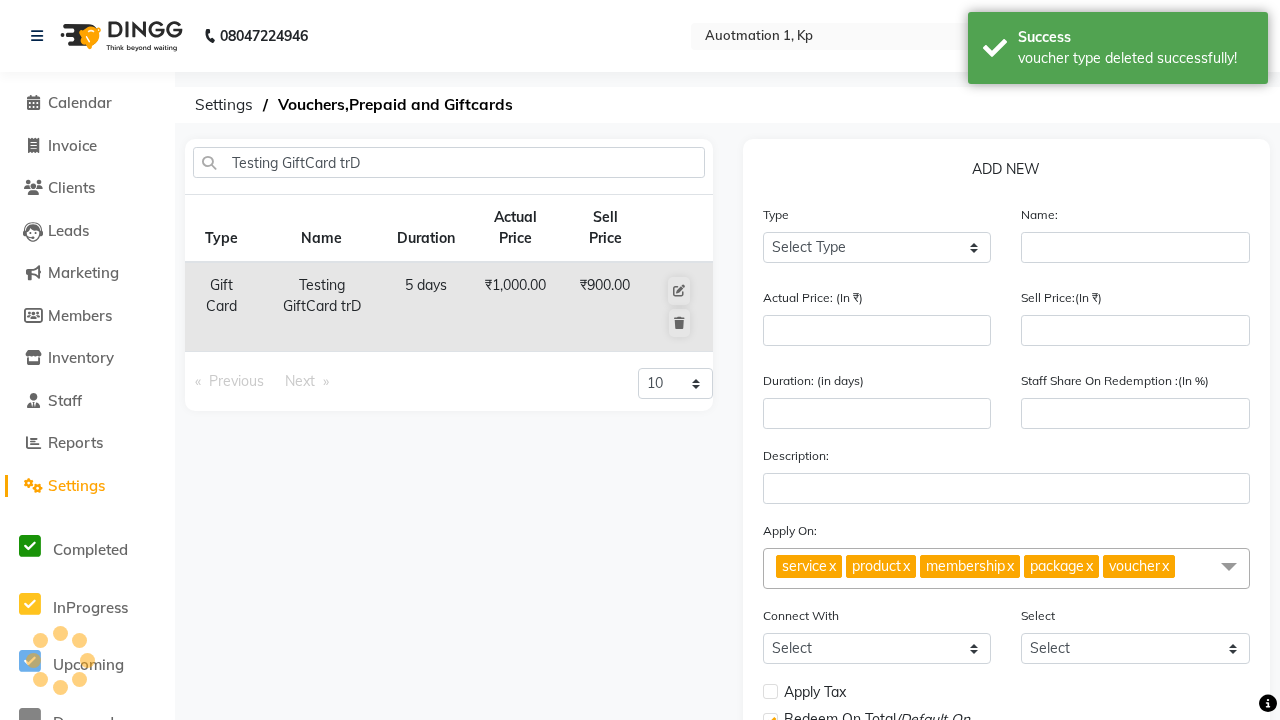 type 